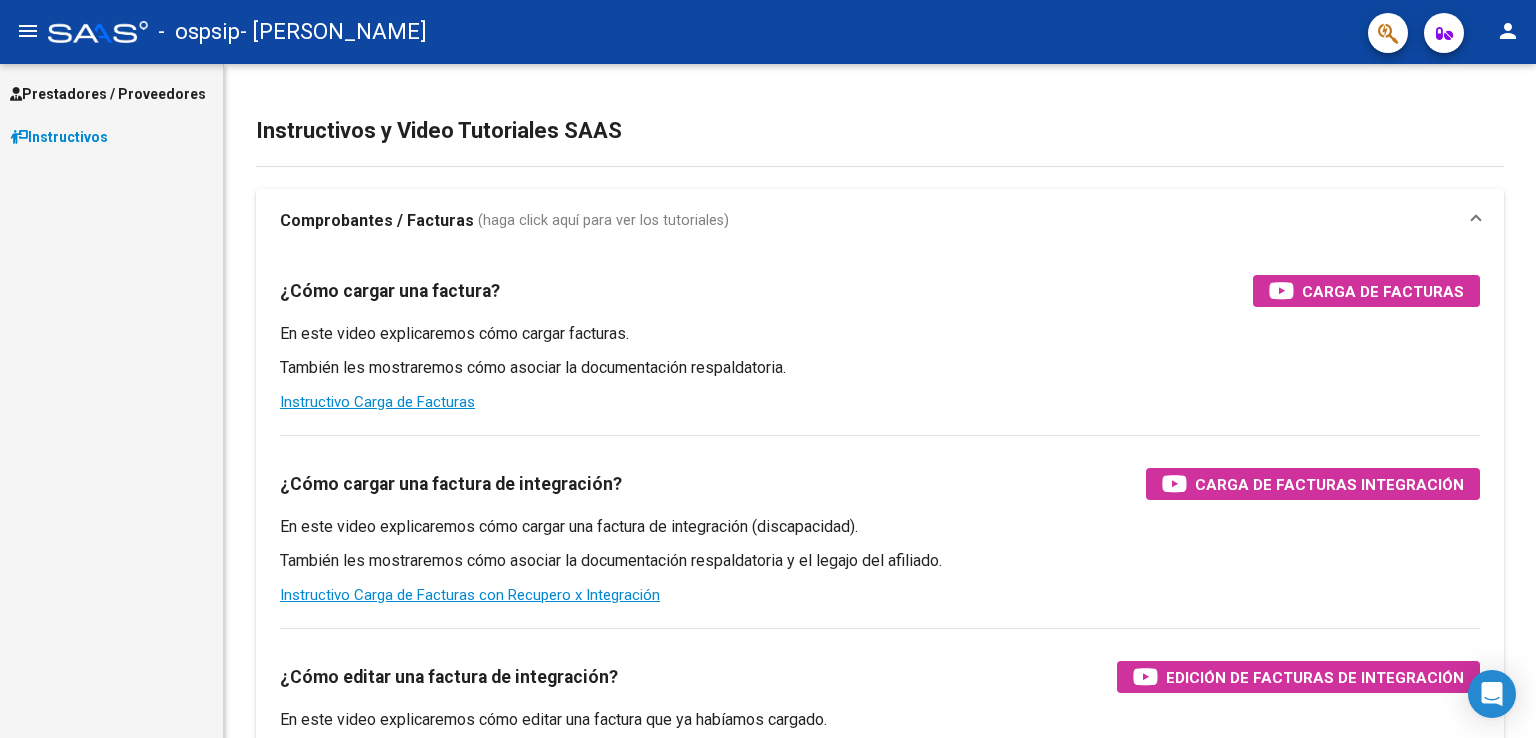 scroll, scrollTop: 0, scrollLeft: 0, axis: both 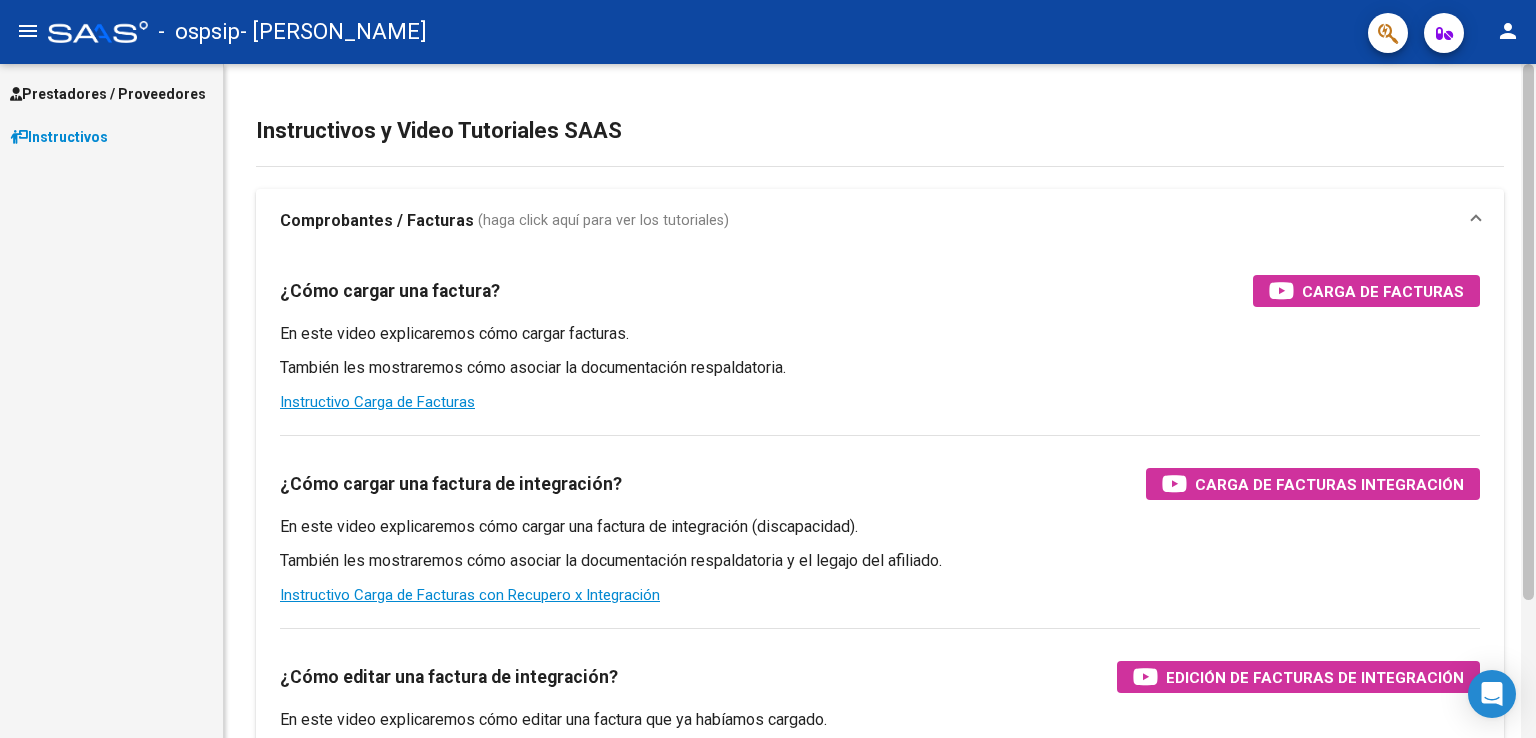 drag, startPoint x: 1532, startPoint y: 224, endPoint x: 1535, endPoint y: 186, distance: 38.118237 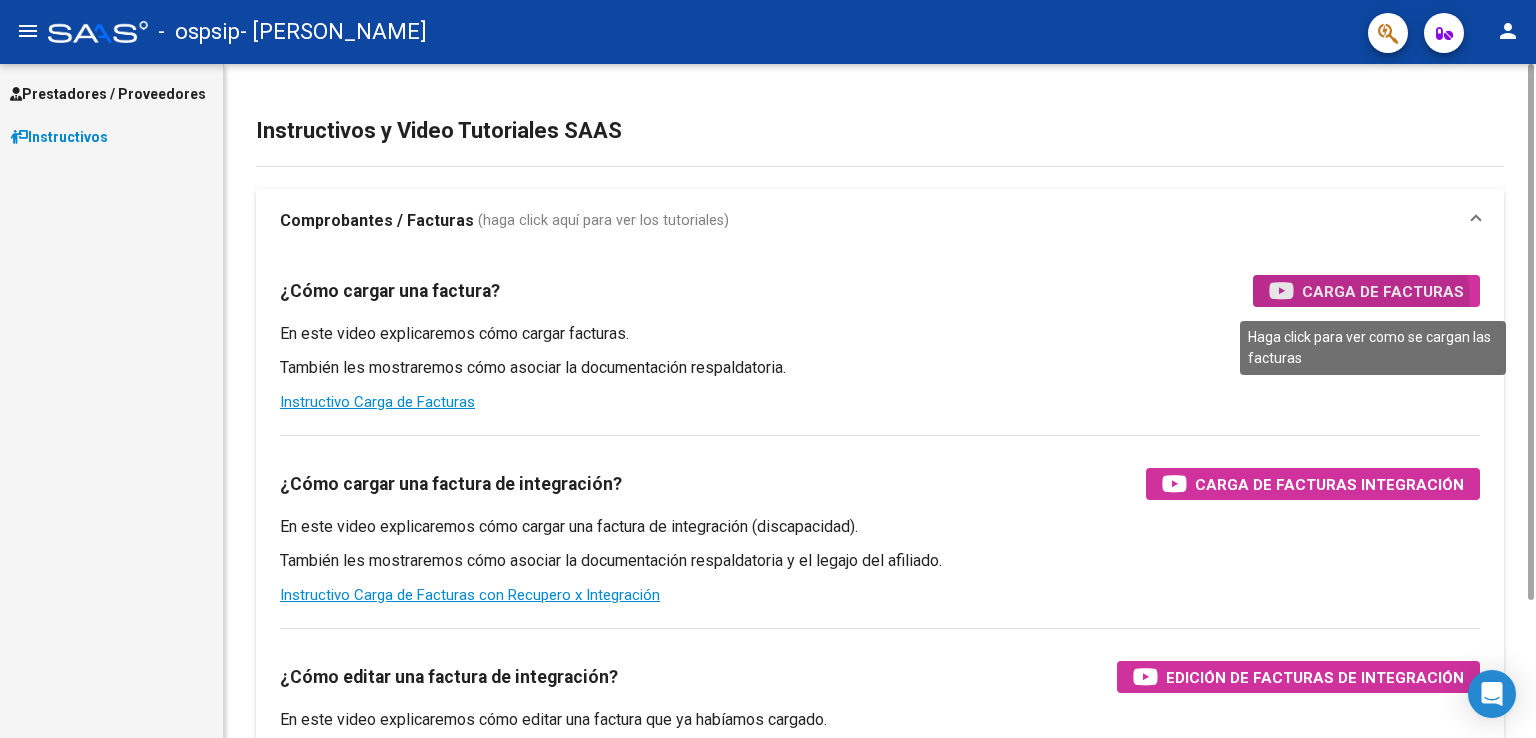 click on "Carga de Facturas" at bounding box center (1383, 291) 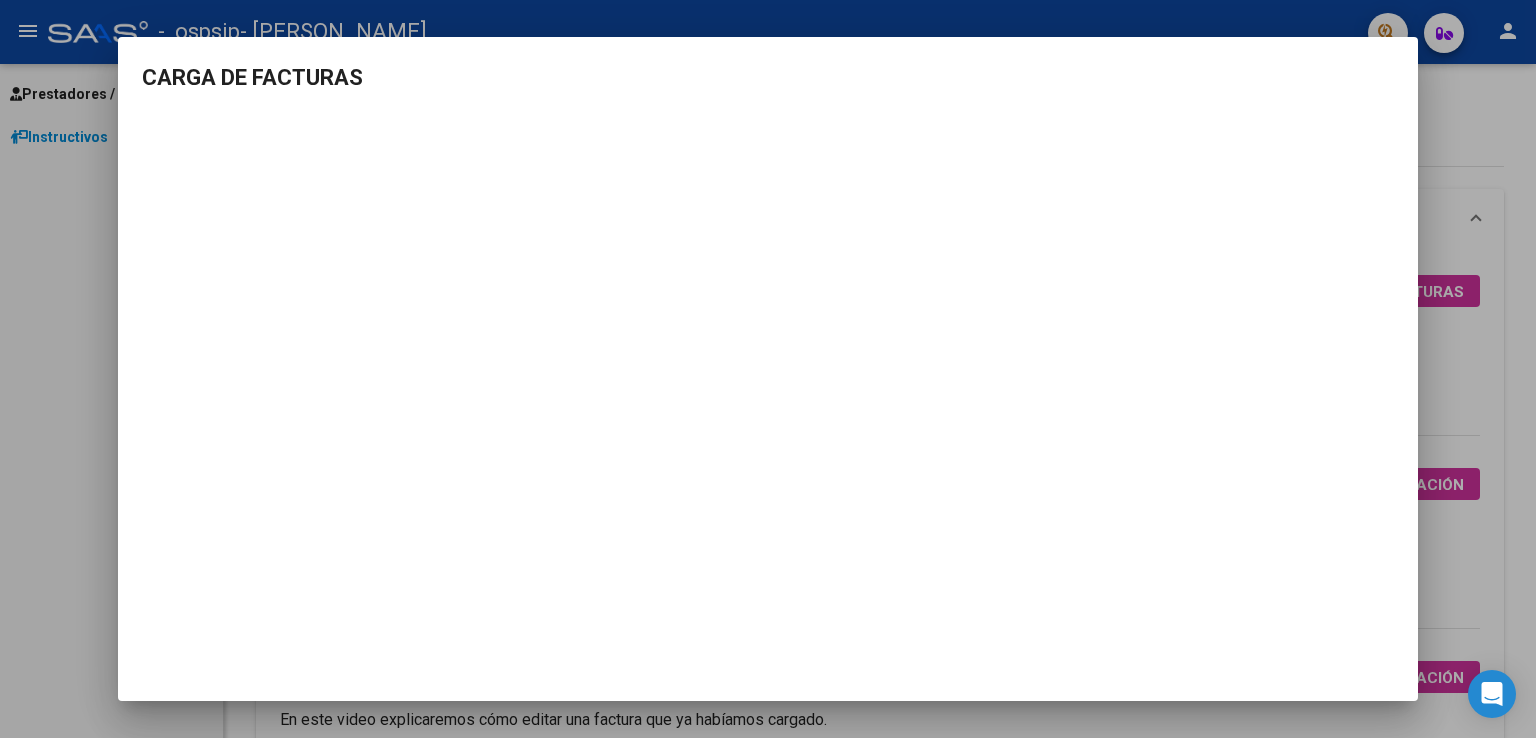 click at bounding box center (768, 369) 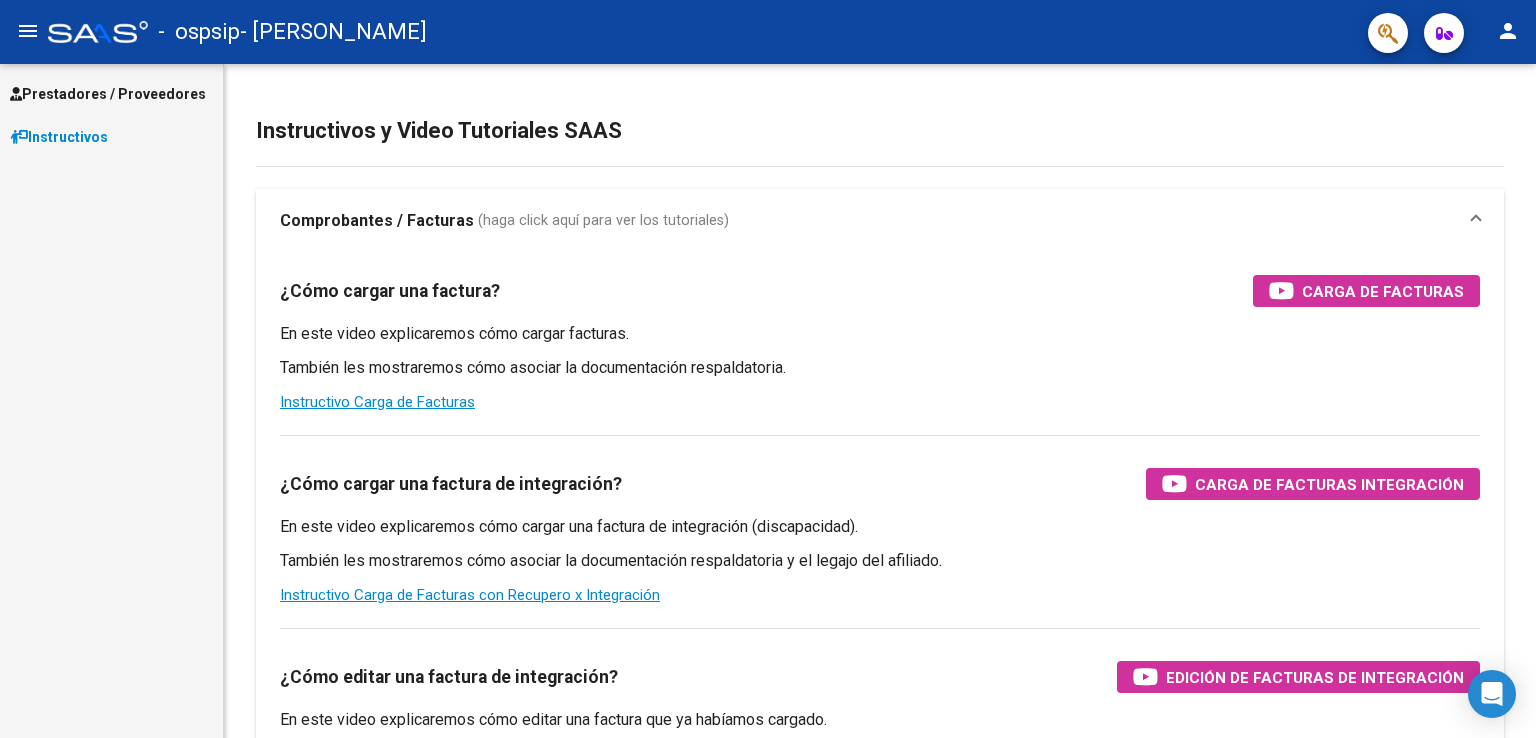 click on "¿Cómo cargar una factura?    Carga de Facturas En este video explicaremos cómo cargar facturas. También les mostraremos cómo asociar la documentación respaldatoria. Instructivo Carga de Facturas ¿Cómo cargar una factura de integración?    Carga de Facturas Integración En este video explicaremos cómo cargar una factura de integración (discapacidad). También les mostraremos cómo asociar la documentación respaldatoria y el legajo del afiliado. Instructivo Carga de Facturas con Recupero x Integración ¿Cómo editar una factura de integración?    Edición de Facturas de integración En este video explicaremos cómo editar una factura que ya habíamos cargado. Les mostraremos cómo asociar la documentación respaldatoria y la trazabilidad." at bounding box center (880, 534) 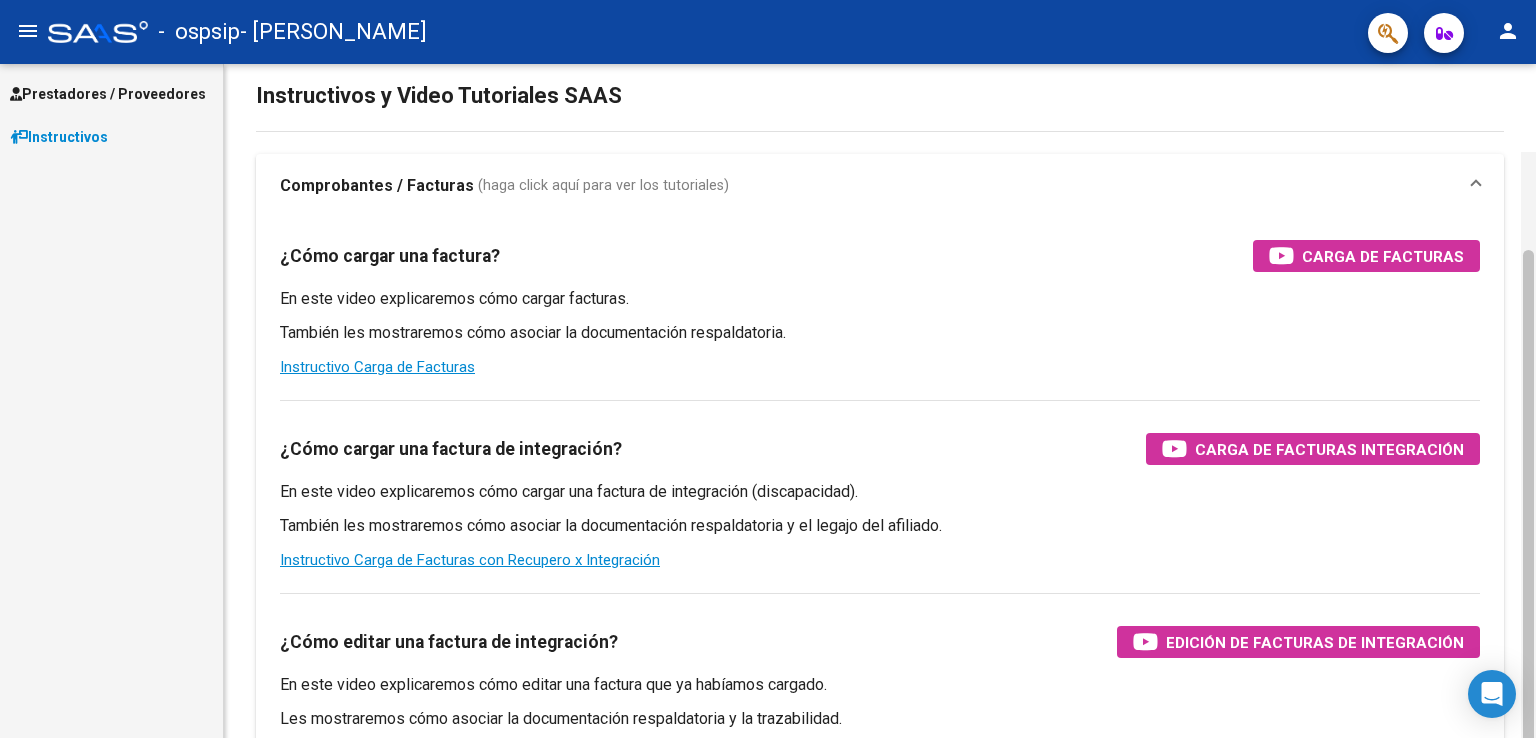 scroll, scrollTop: 0, scrollLeft: 0, axis: both 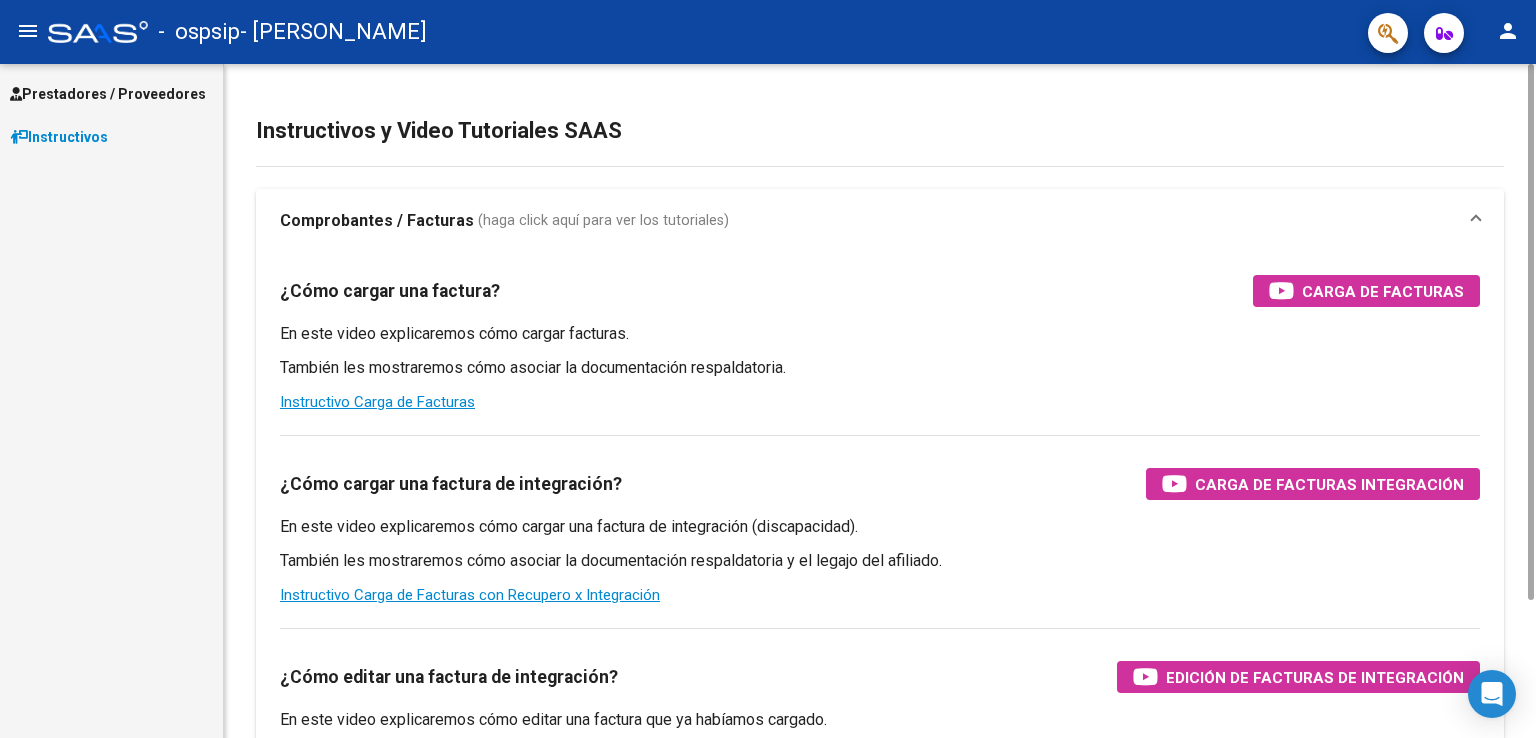 drag, startPoint x: 1524, startPoint y: 305, endPoint x: 1535, endPoint y: -69, distance: 374.16174 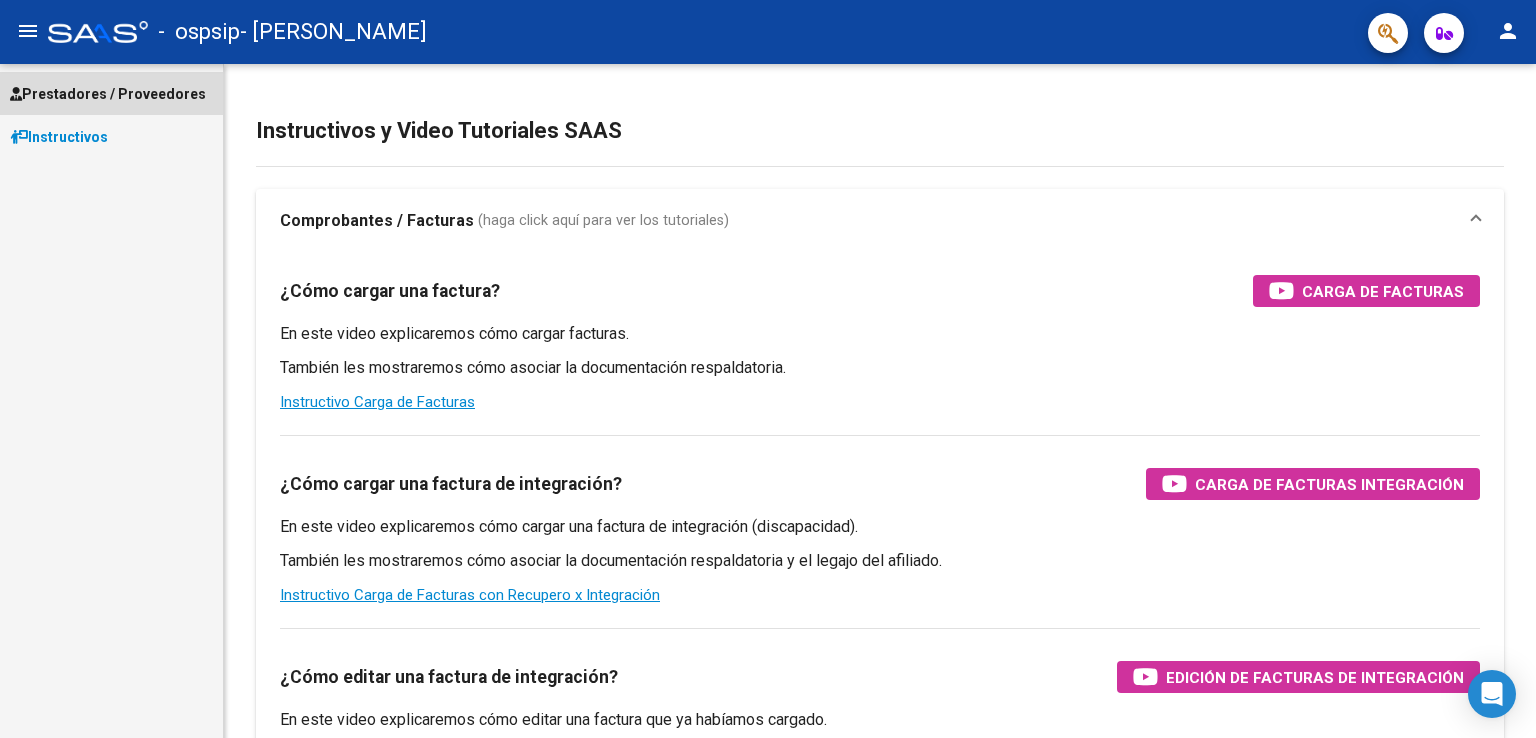 click on "Prestadores / Proveedores" at bounding box center [108, 94] 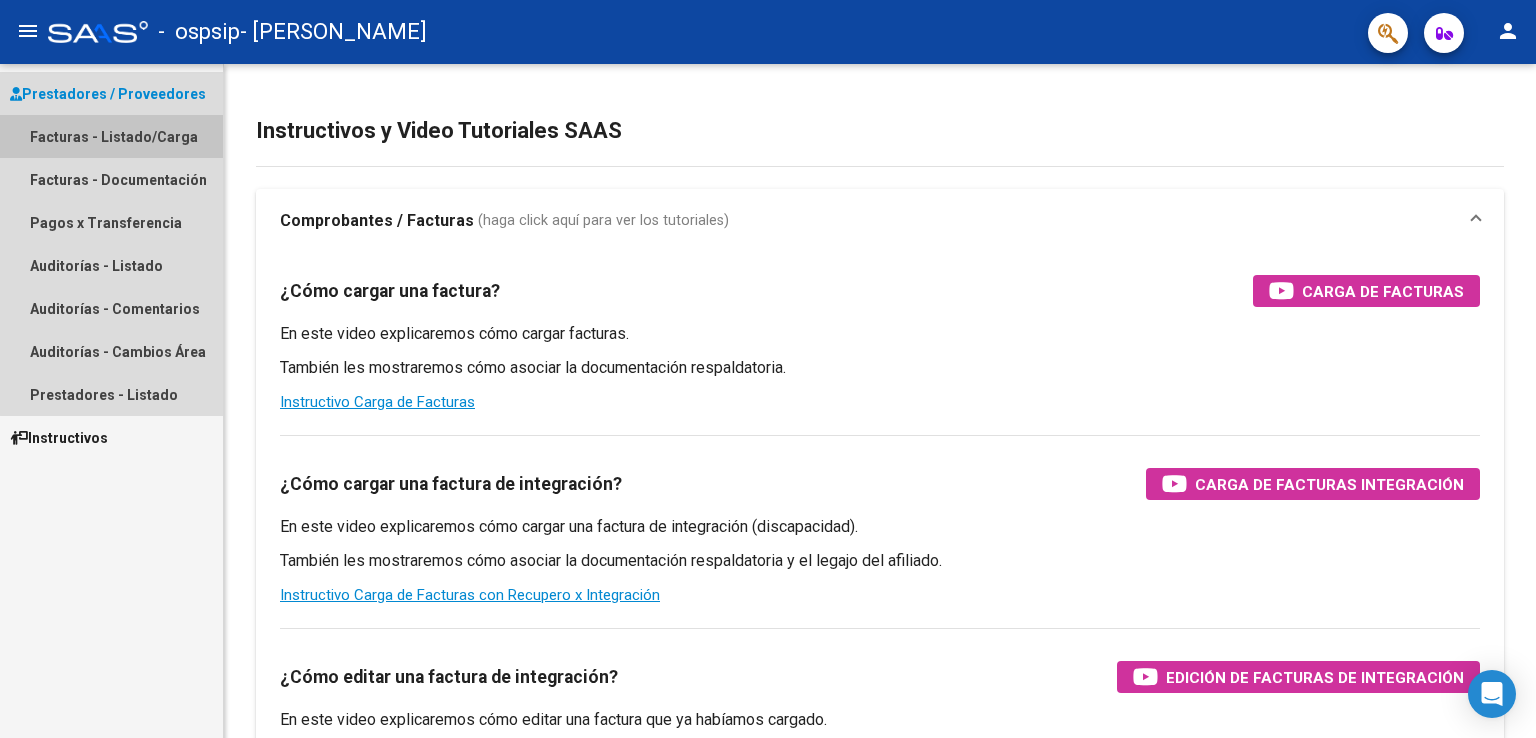 click on "Facturas - Listado/Carga" at bounding box center [111, 136] 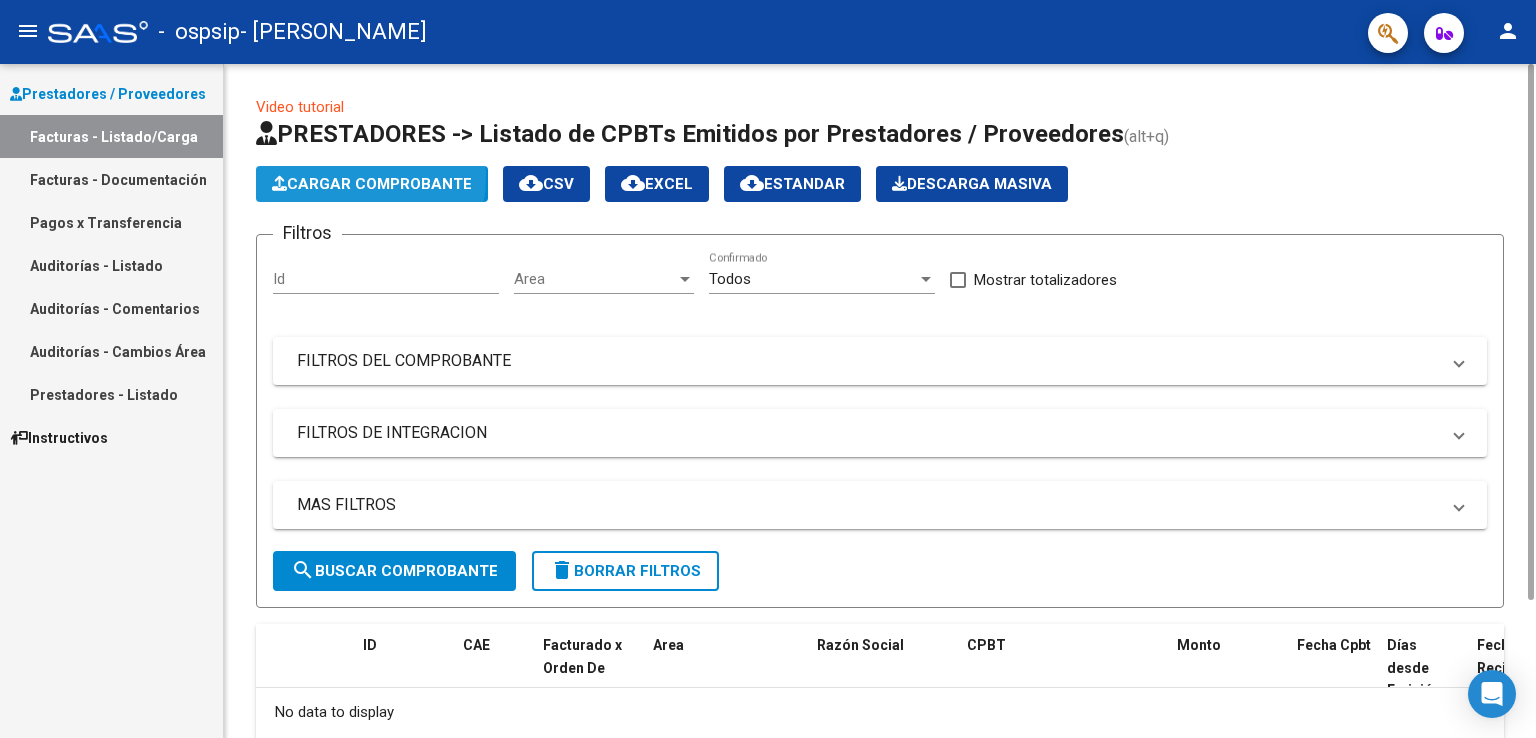 click on "Cargar Comprobante" 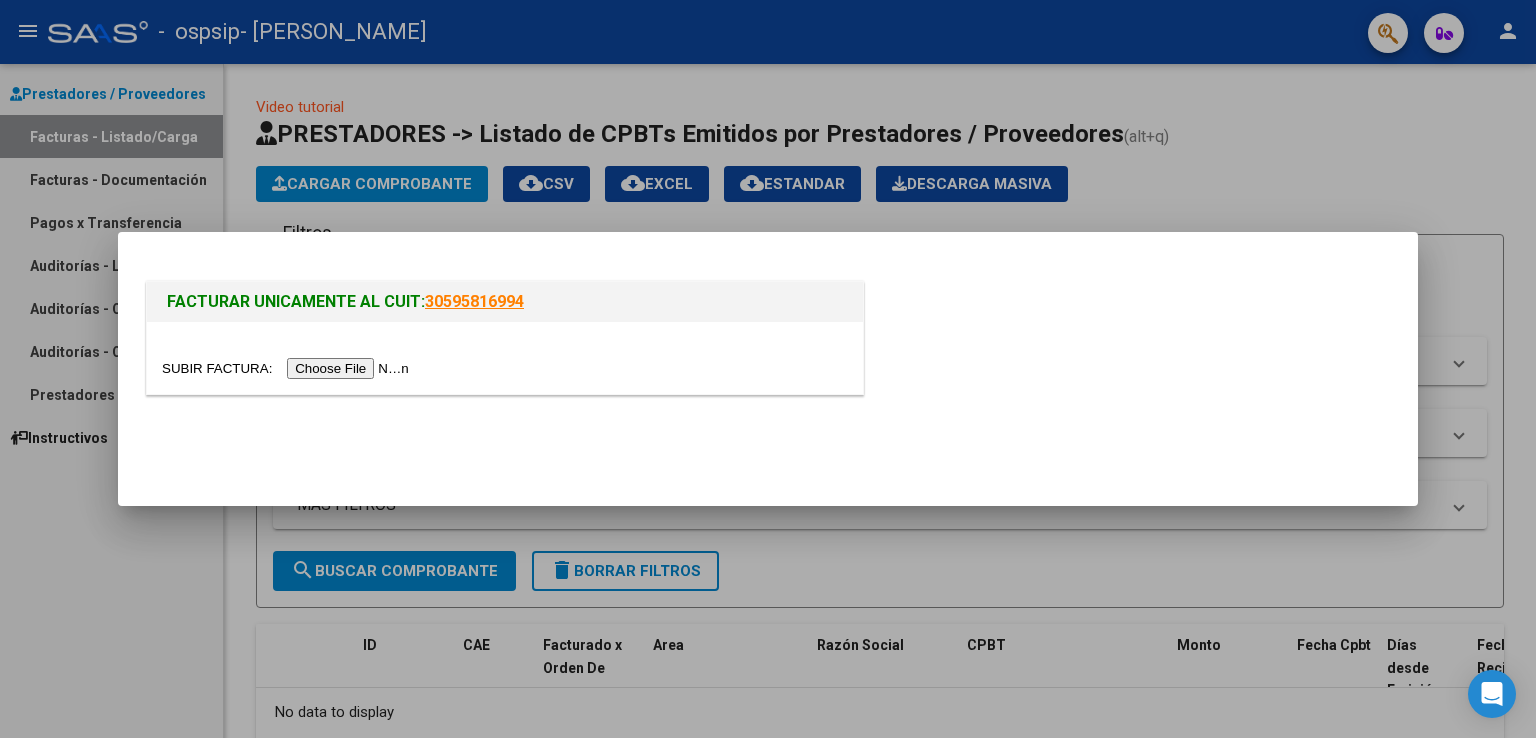 click at bounding box center [288, 368] 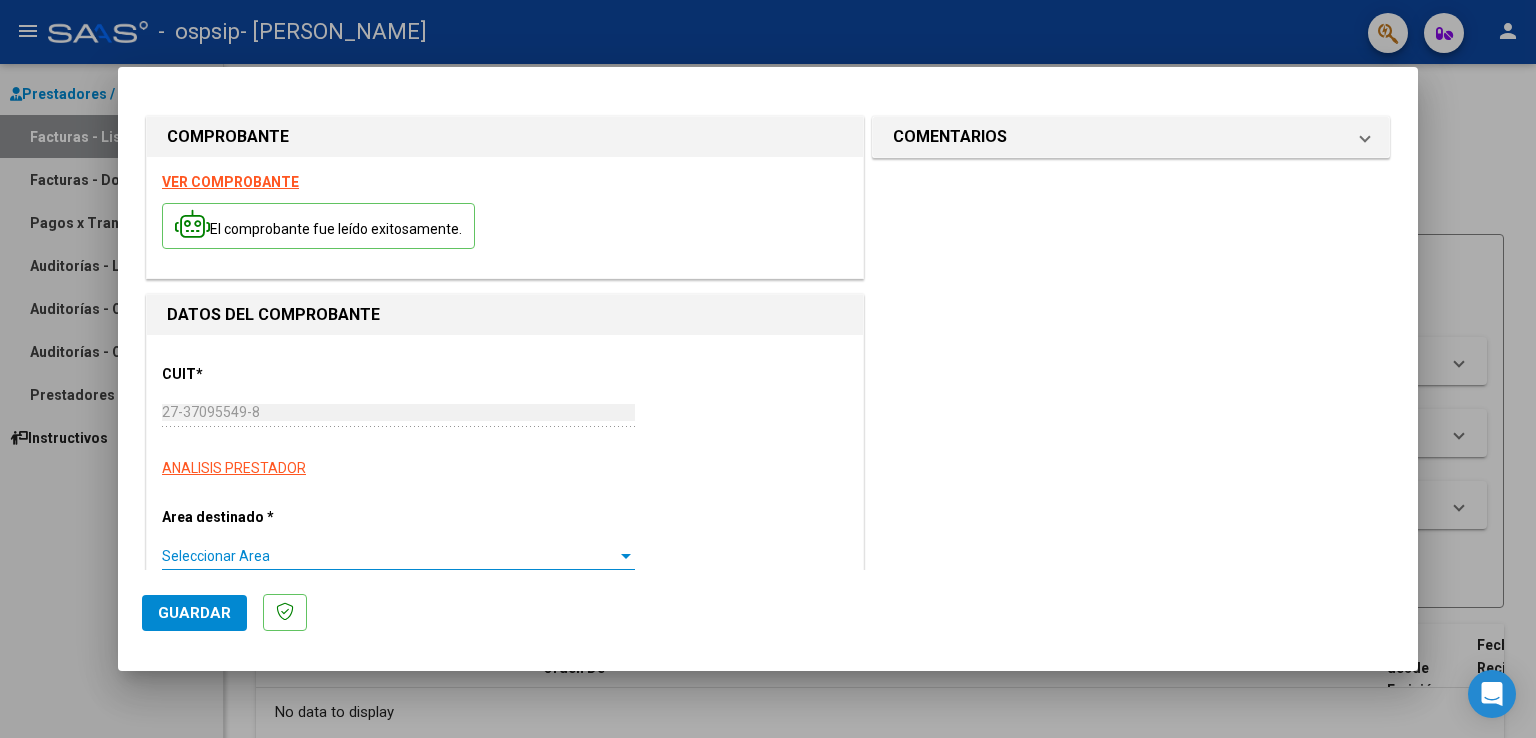 click at bounding box center [626, 556] 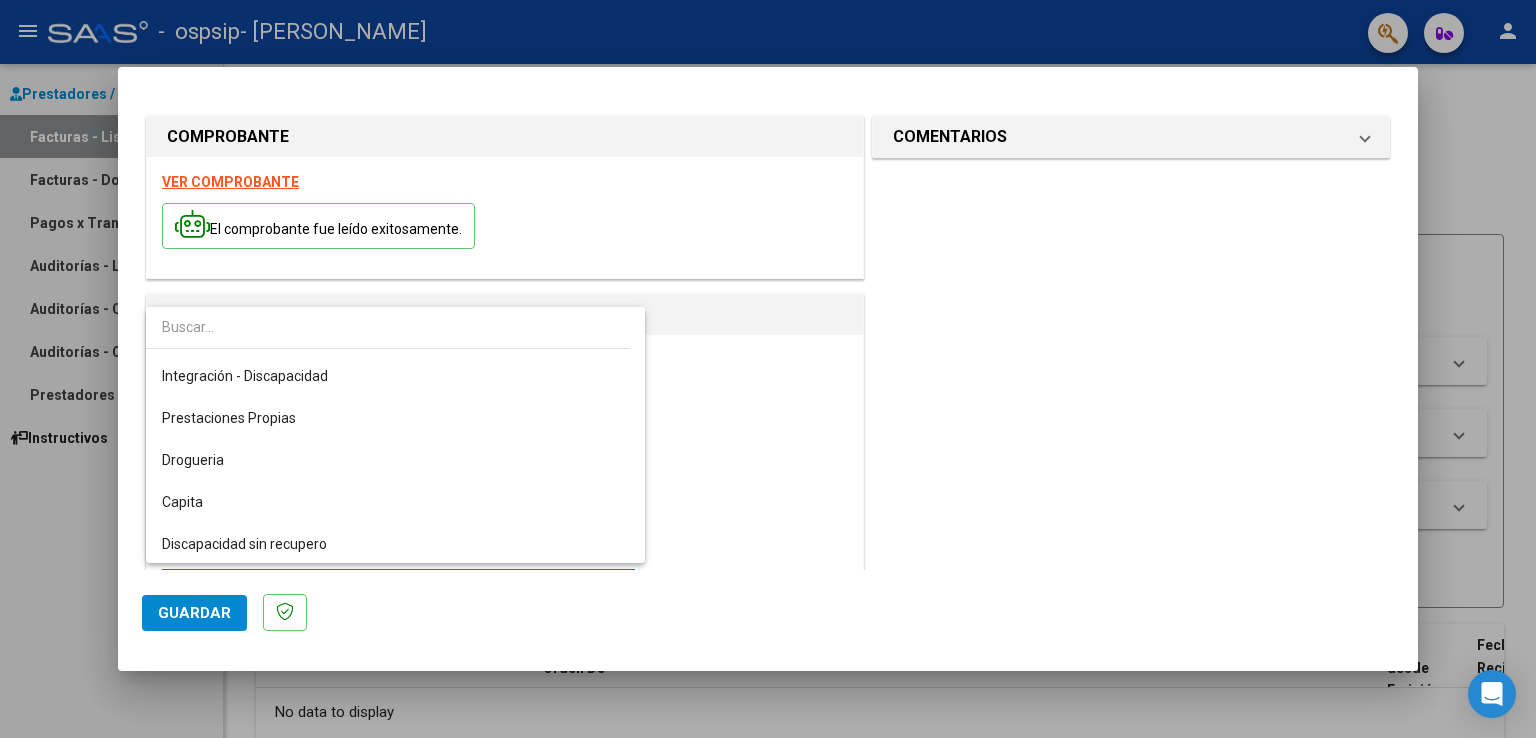 scroll, scrollTop: 160, scrollLeft: 0, axis: vertical 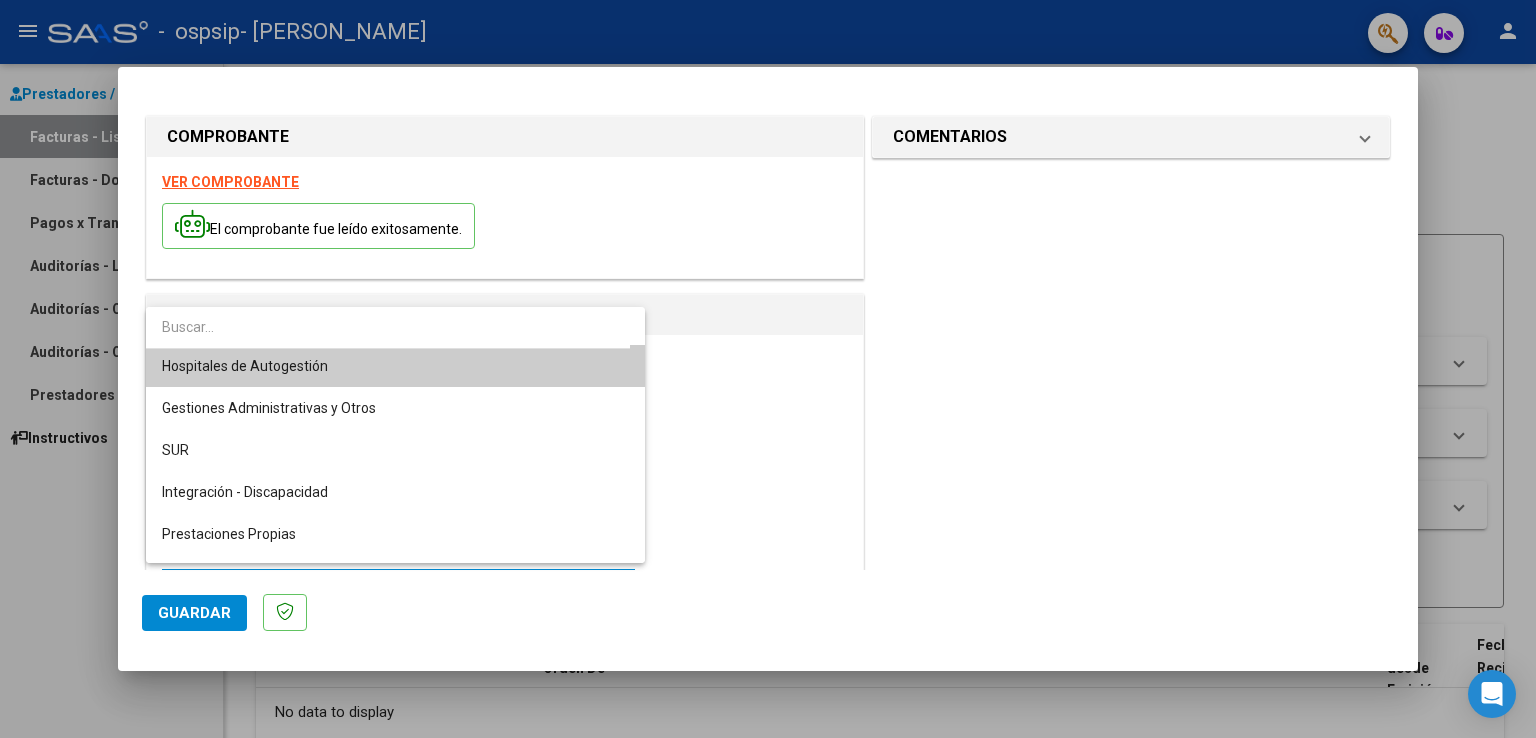 click at bounding box center (768, 369) 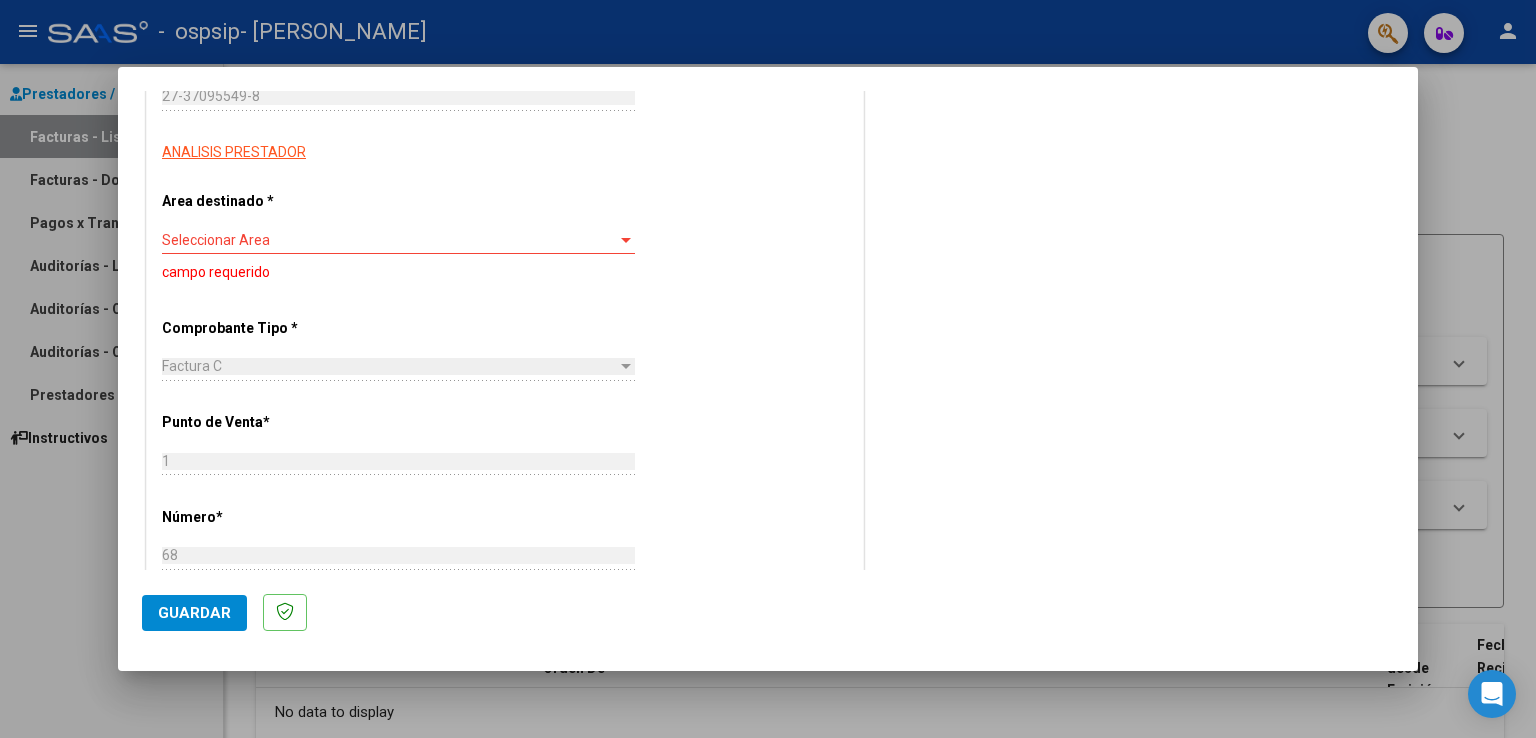 scroll, scrollTop: 984, scrollLeft: 0, axis: vertical 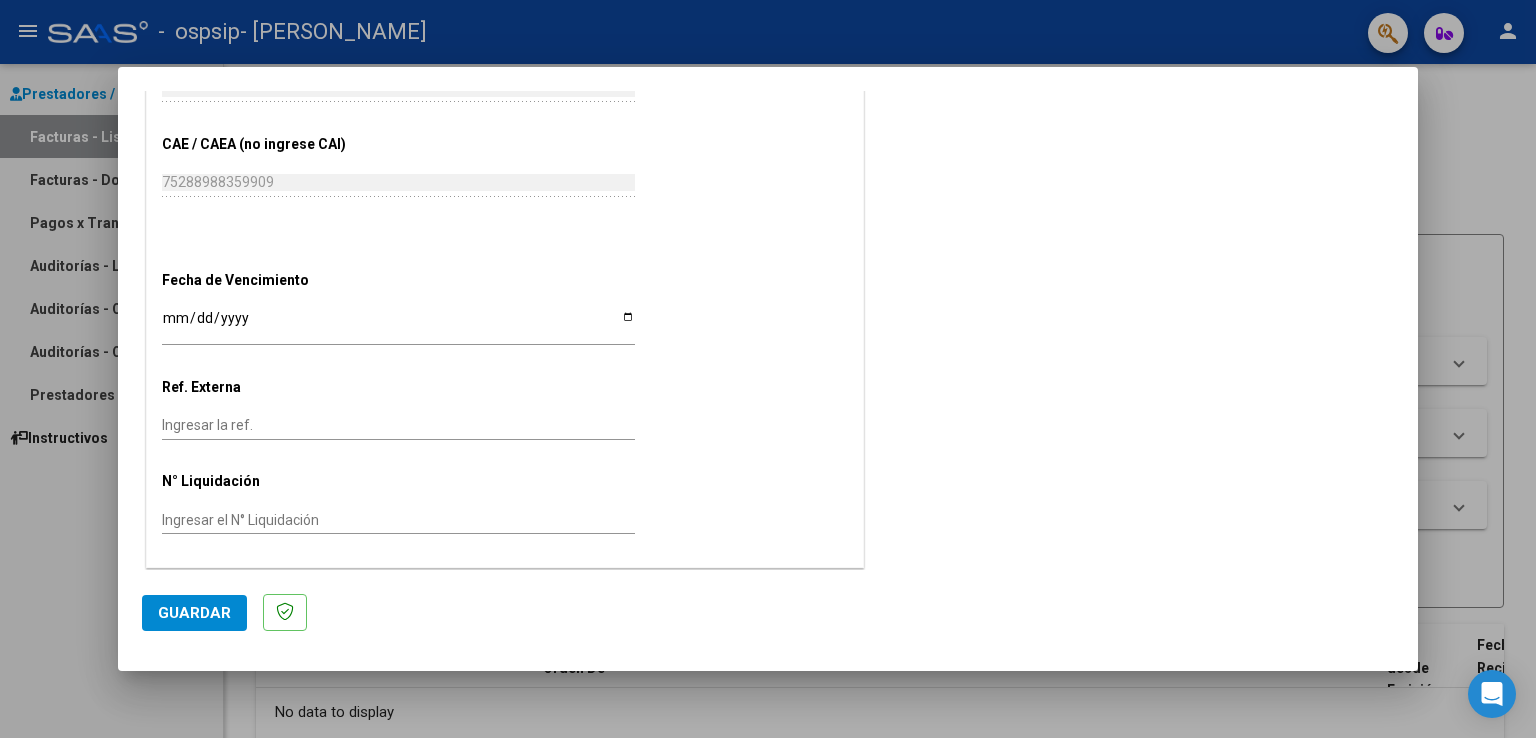 drag, startPoint x: 820, startPoint y: 195, endPoint x: 459, endPoint y: 673, distance: 599.00336 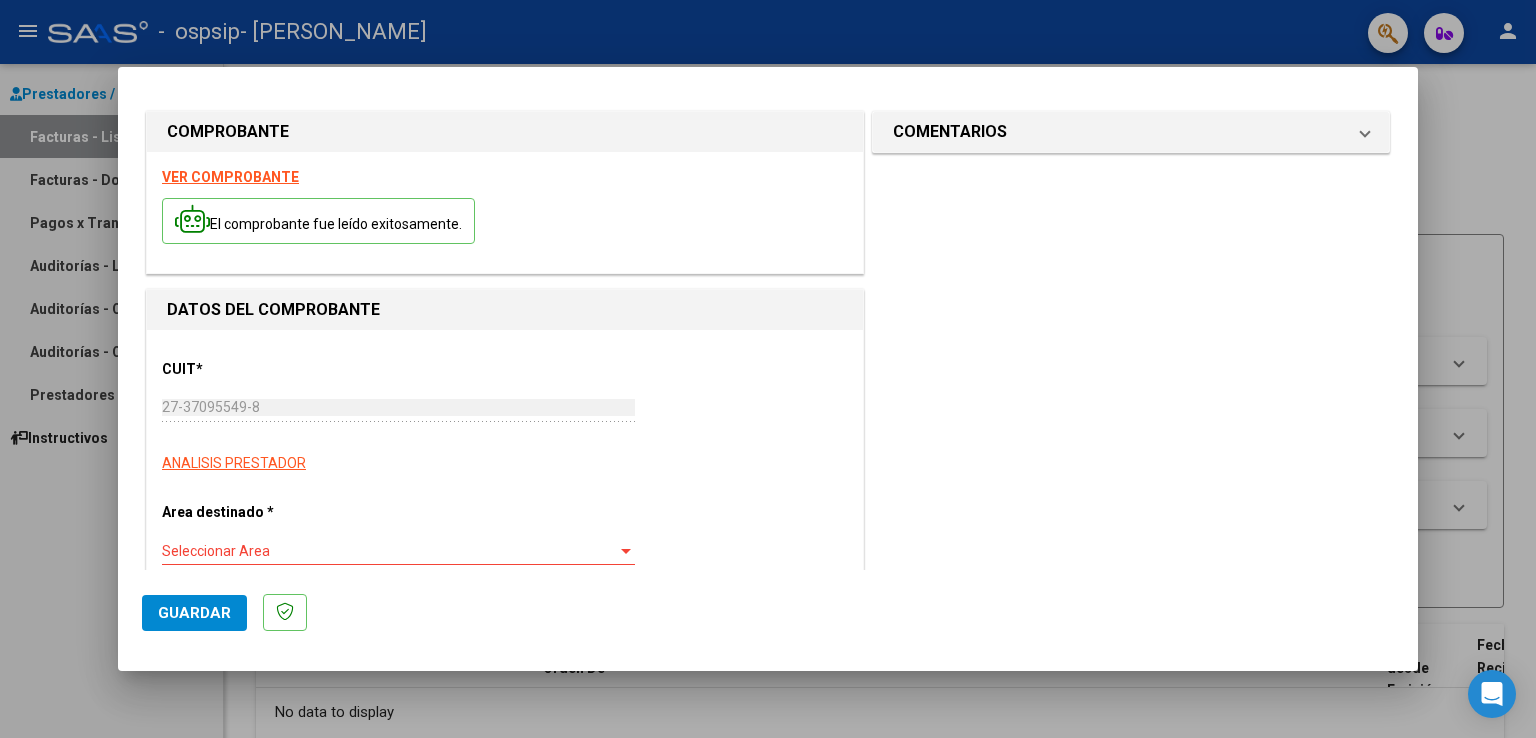 scroll, scrollTop: 0, scrollLeft: 0, axis: both 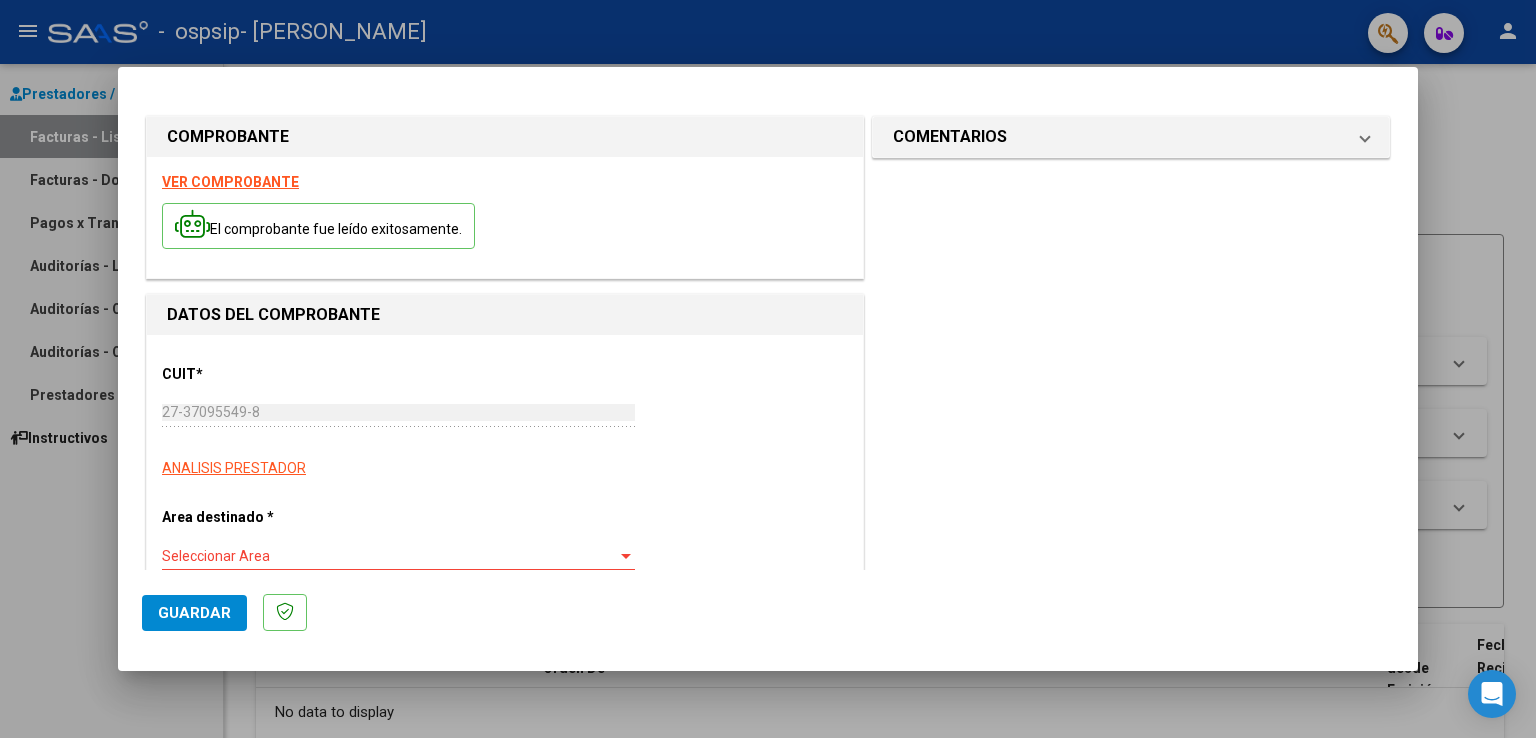 click at bounding box center (626, 556) 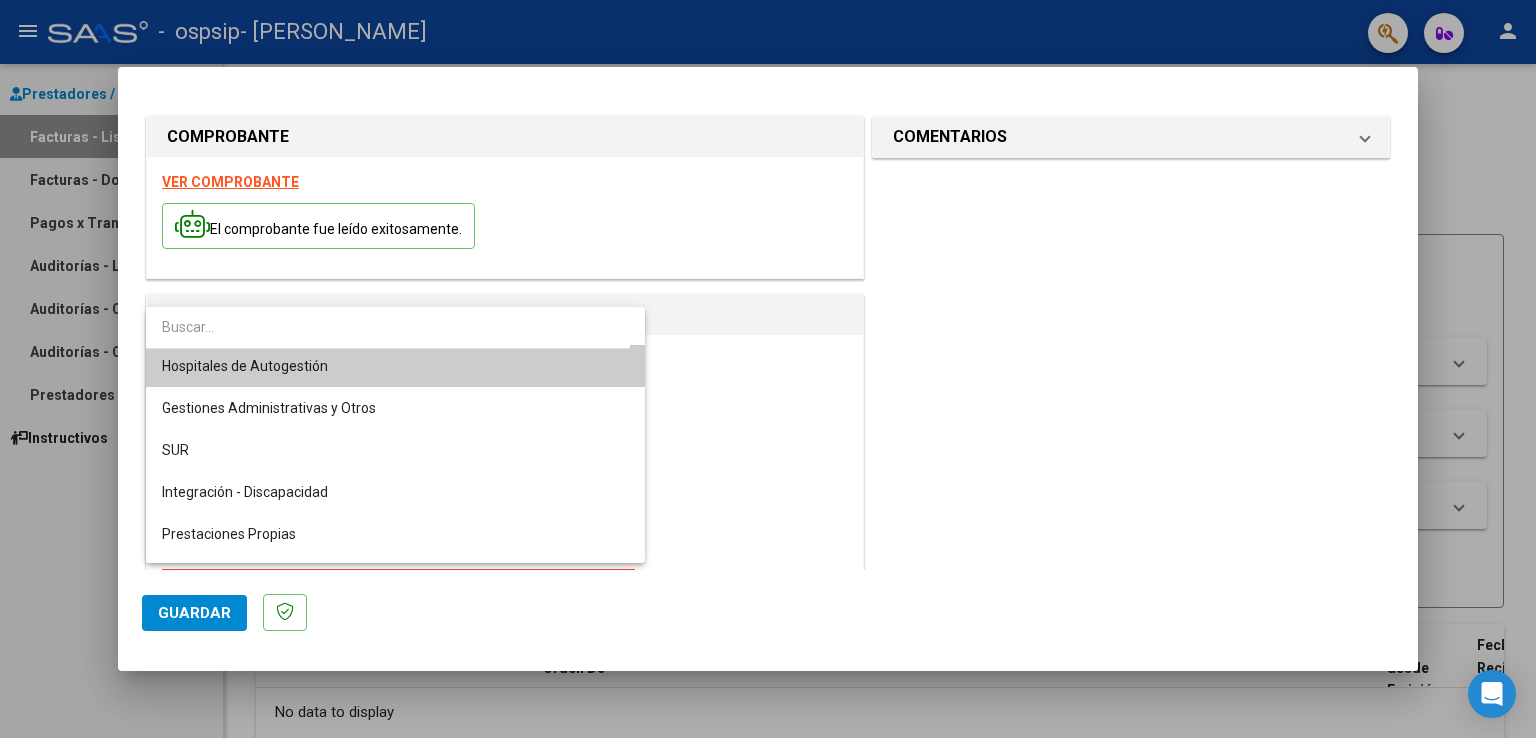 scroll, scrollTop: 0, scrollLeft: 0, axis: both 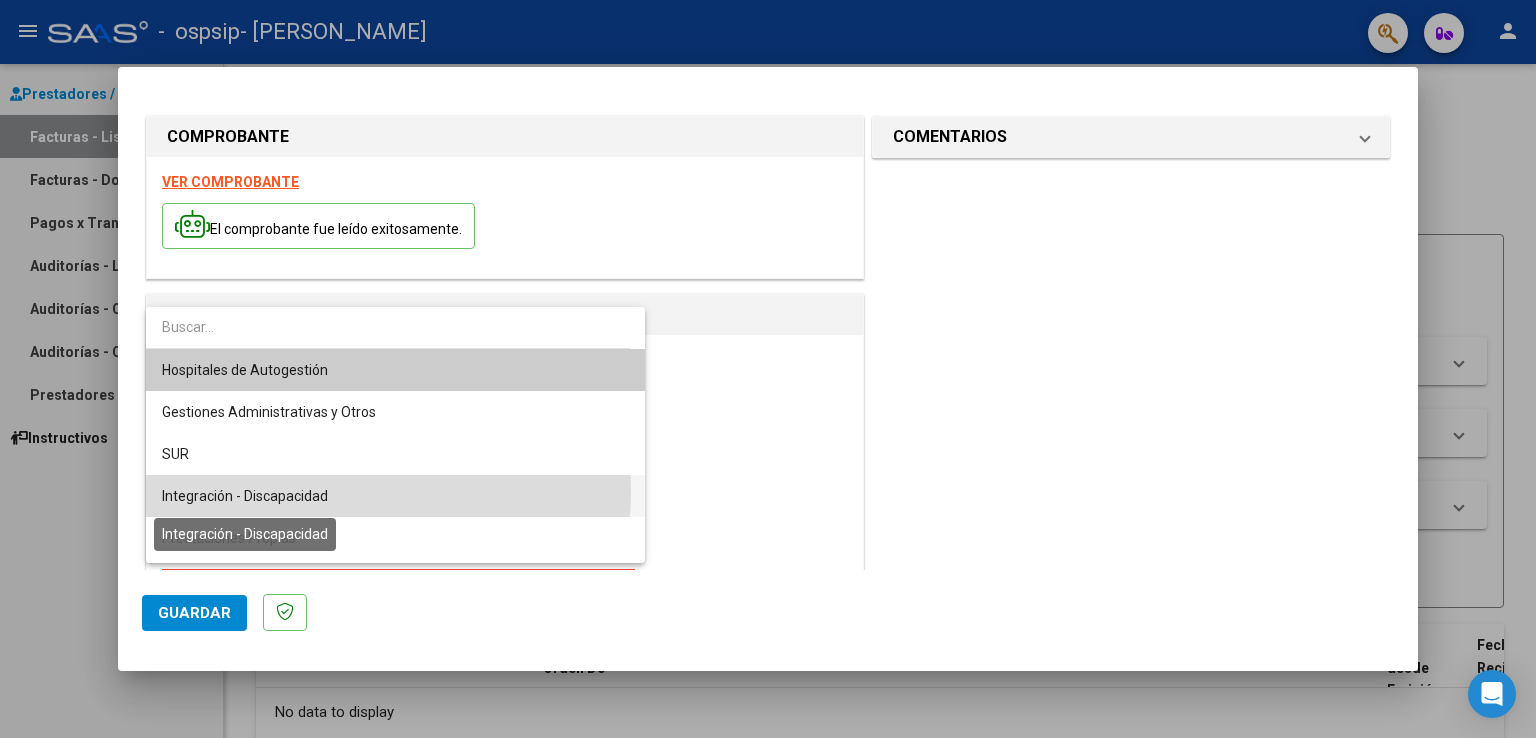 click on "Integración - Discapacidad" at bounding box center (245, 496) 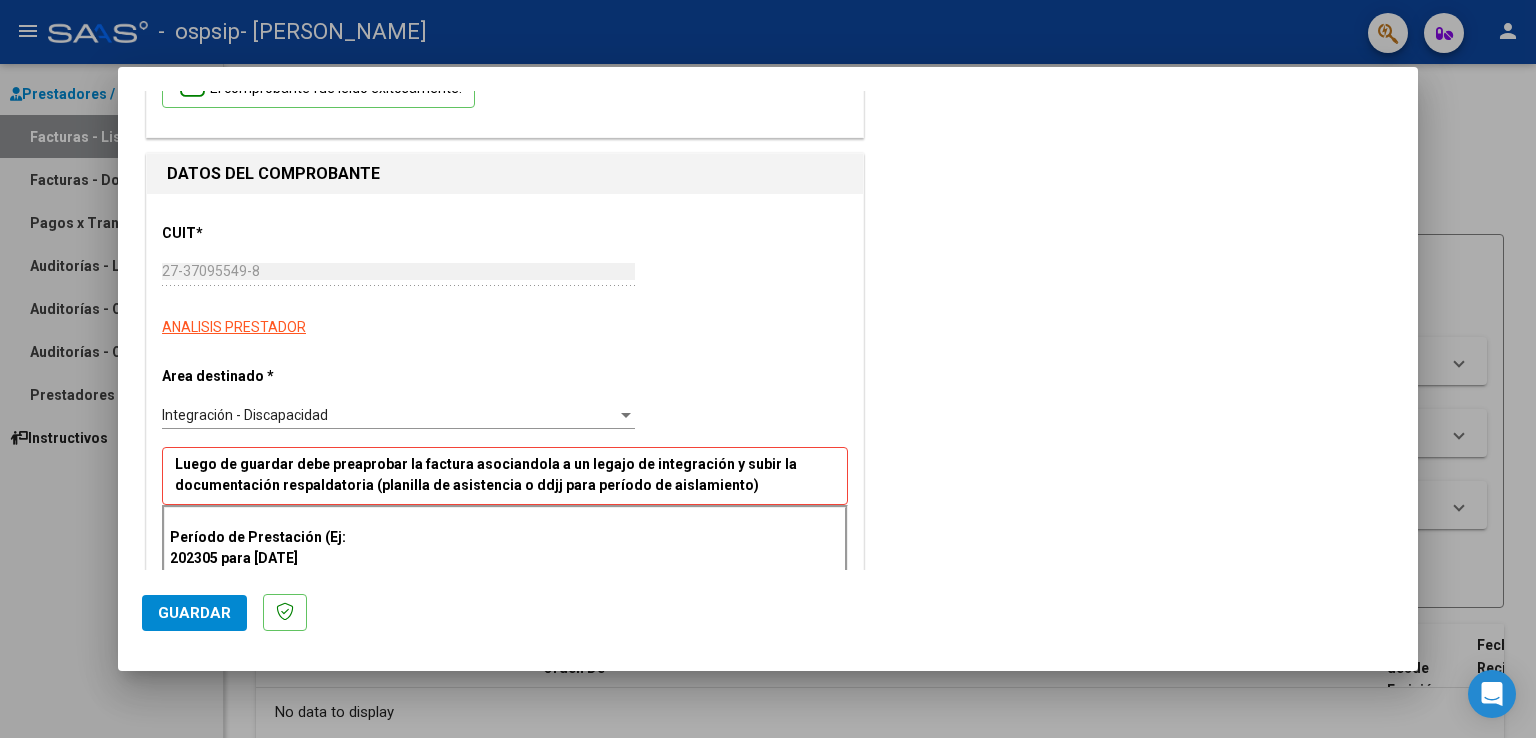 scroll, scrollTop: 160, scrollLeft: 0, axis: vertical 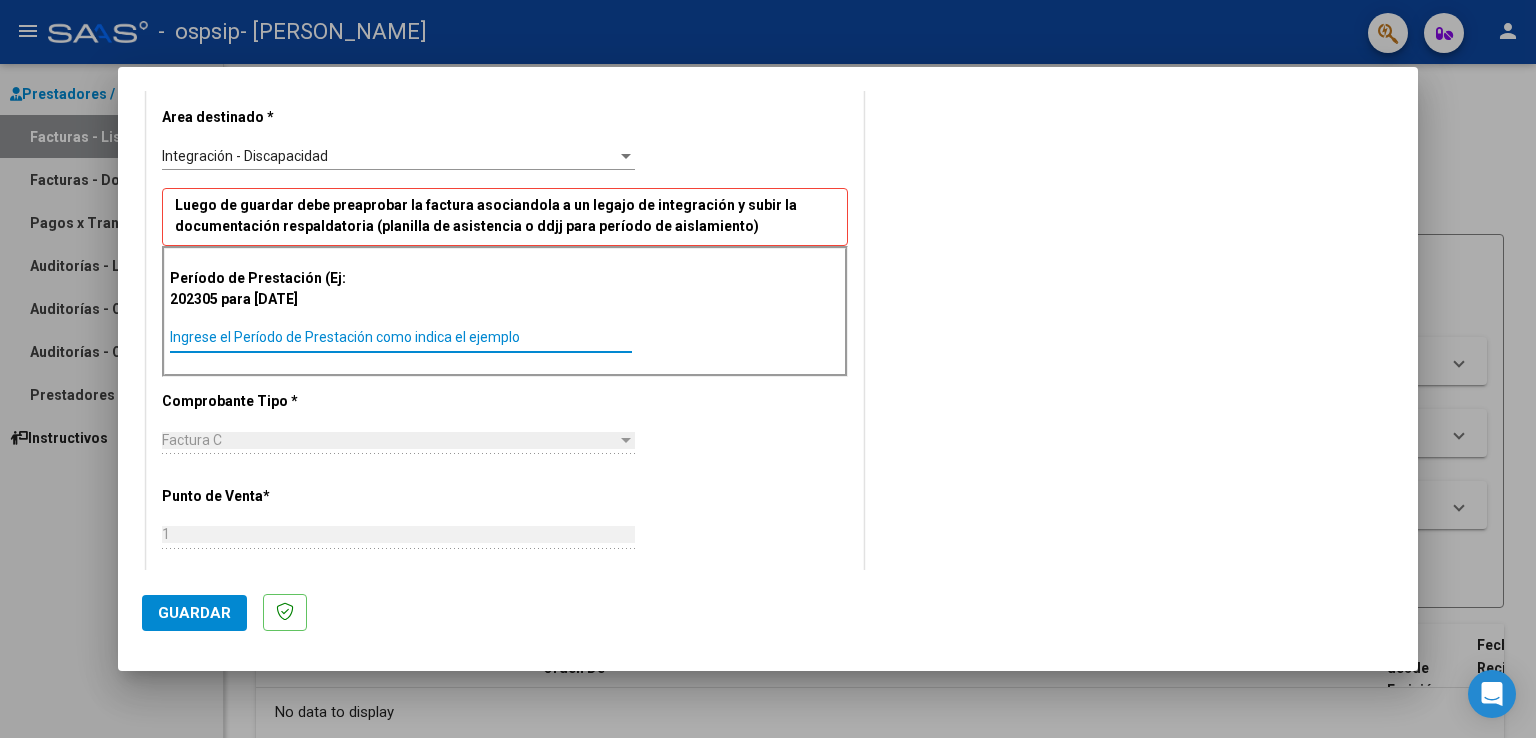 click on "Ingrese el Período de Prestación como indica el ejemplo" at bounding box center (401, 337) 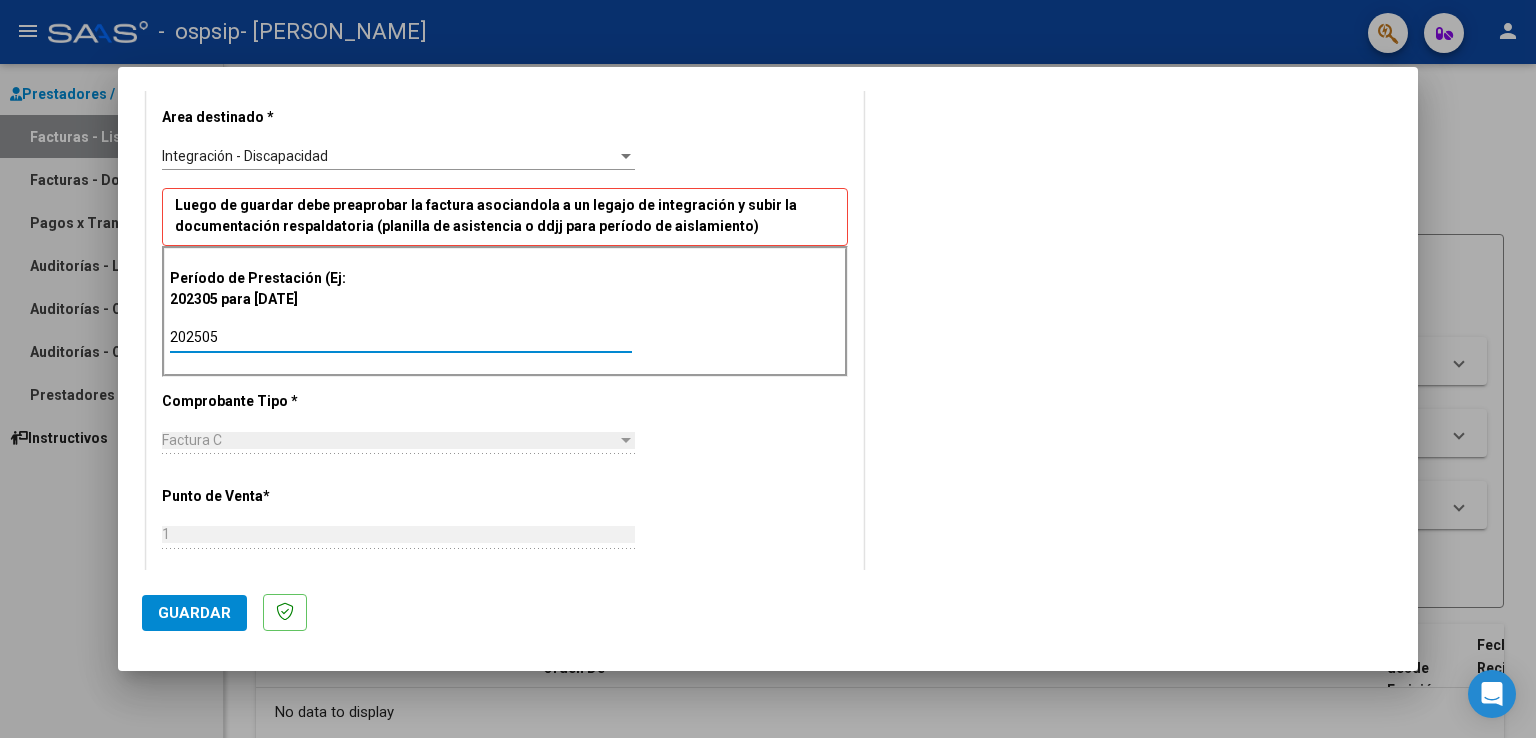 type on "202506" 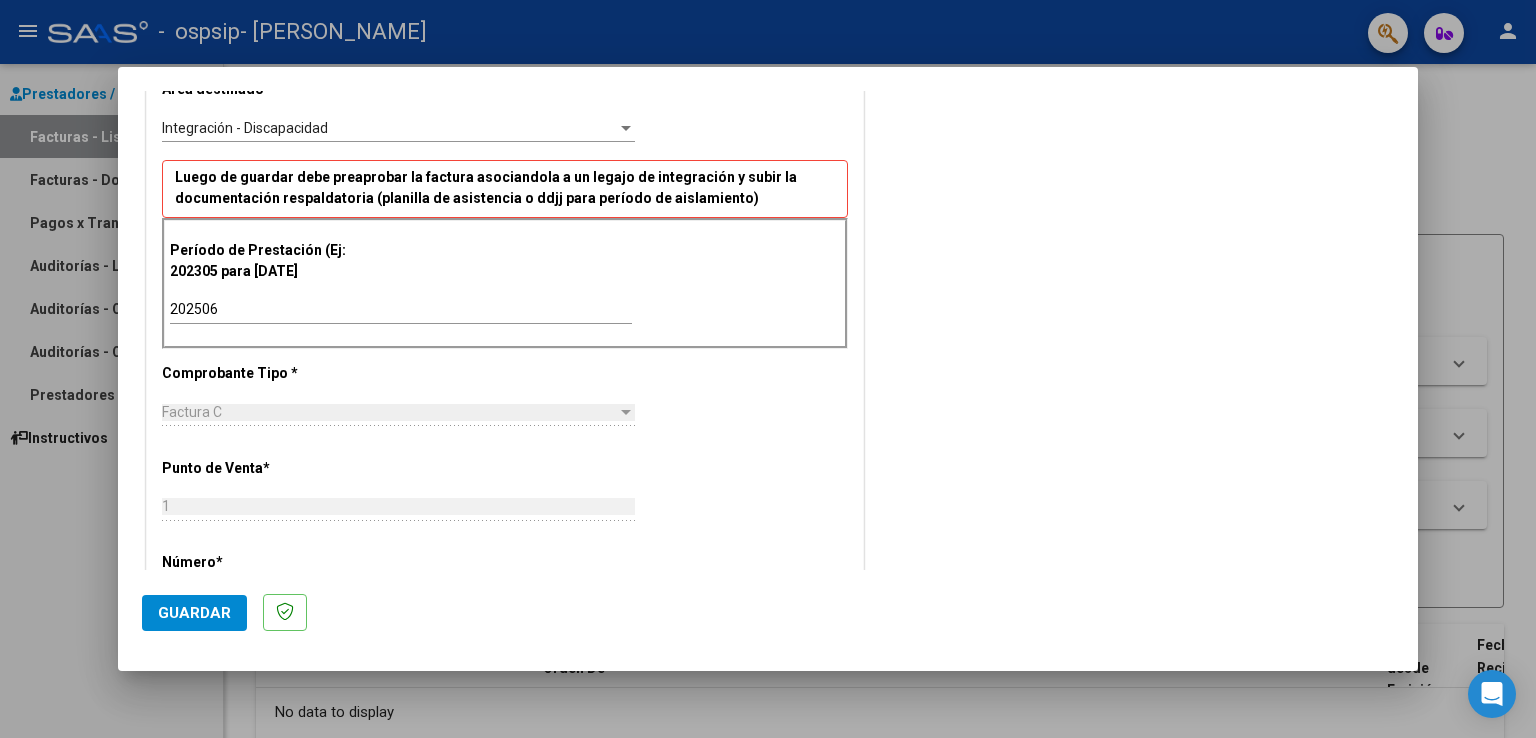 scroll, scrollTop: 440, scrollLeft: 0, axis: vertical 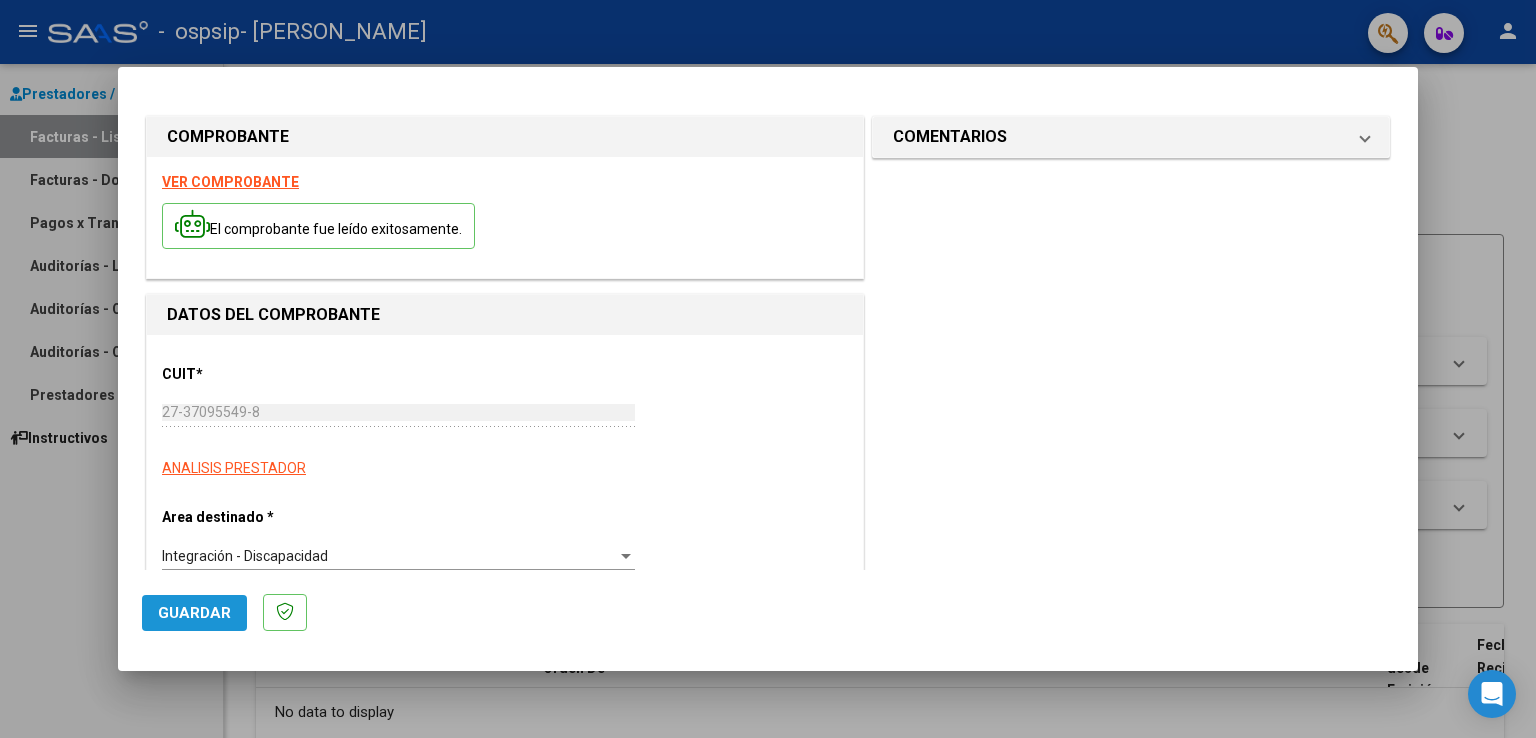 click on "Guardar" 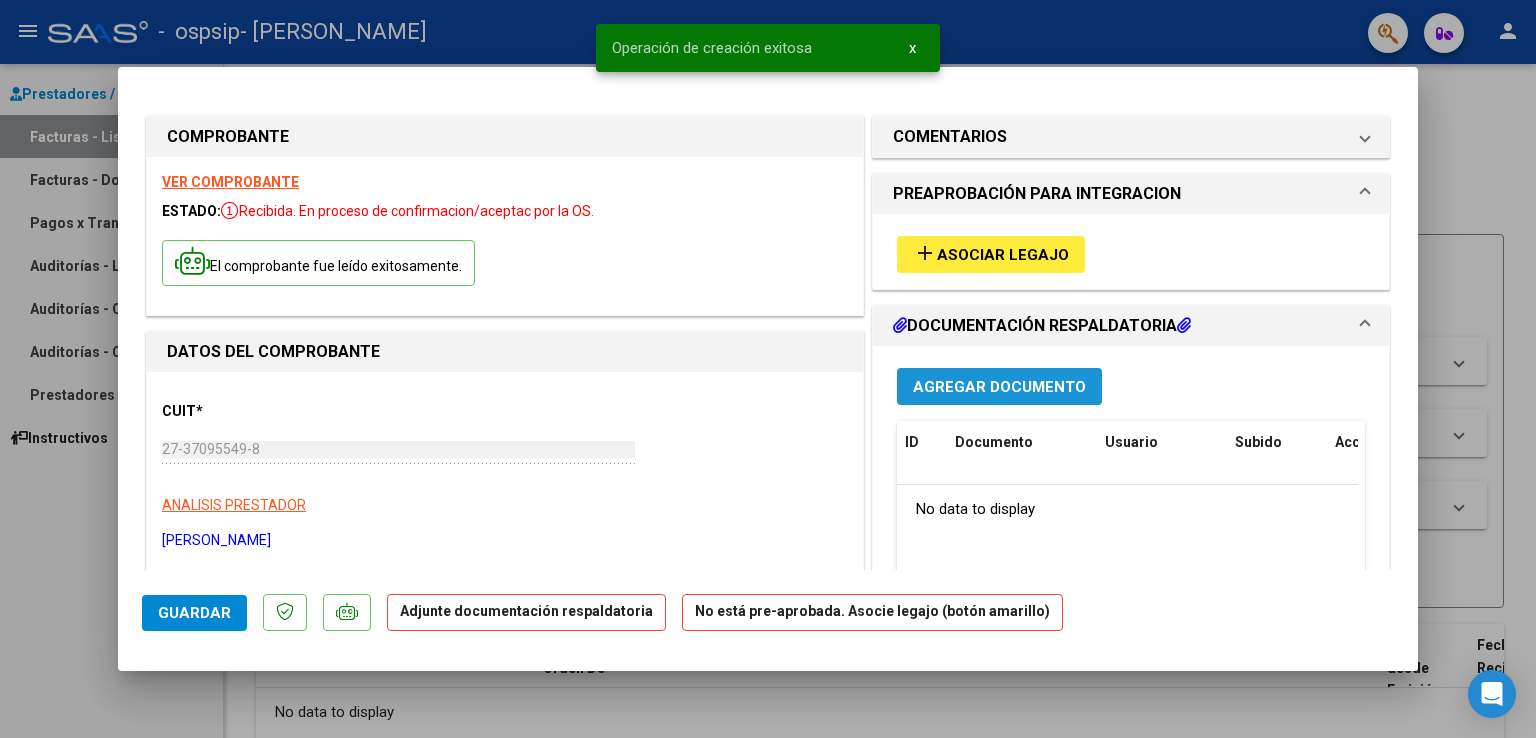 click on "Agregar Documento" at bounding box center (999, 387) 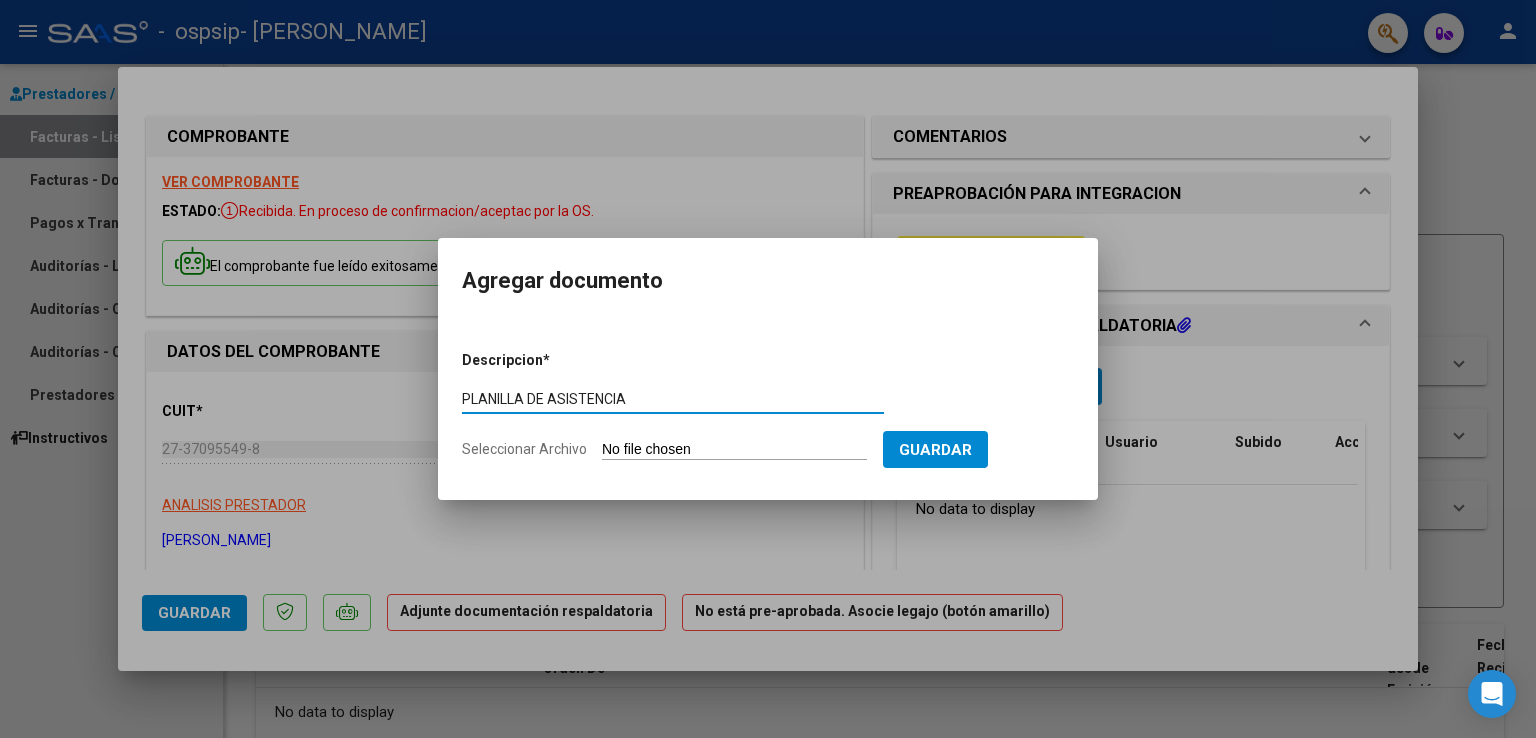 type on "PLANILLA DE ASISTENCIA" 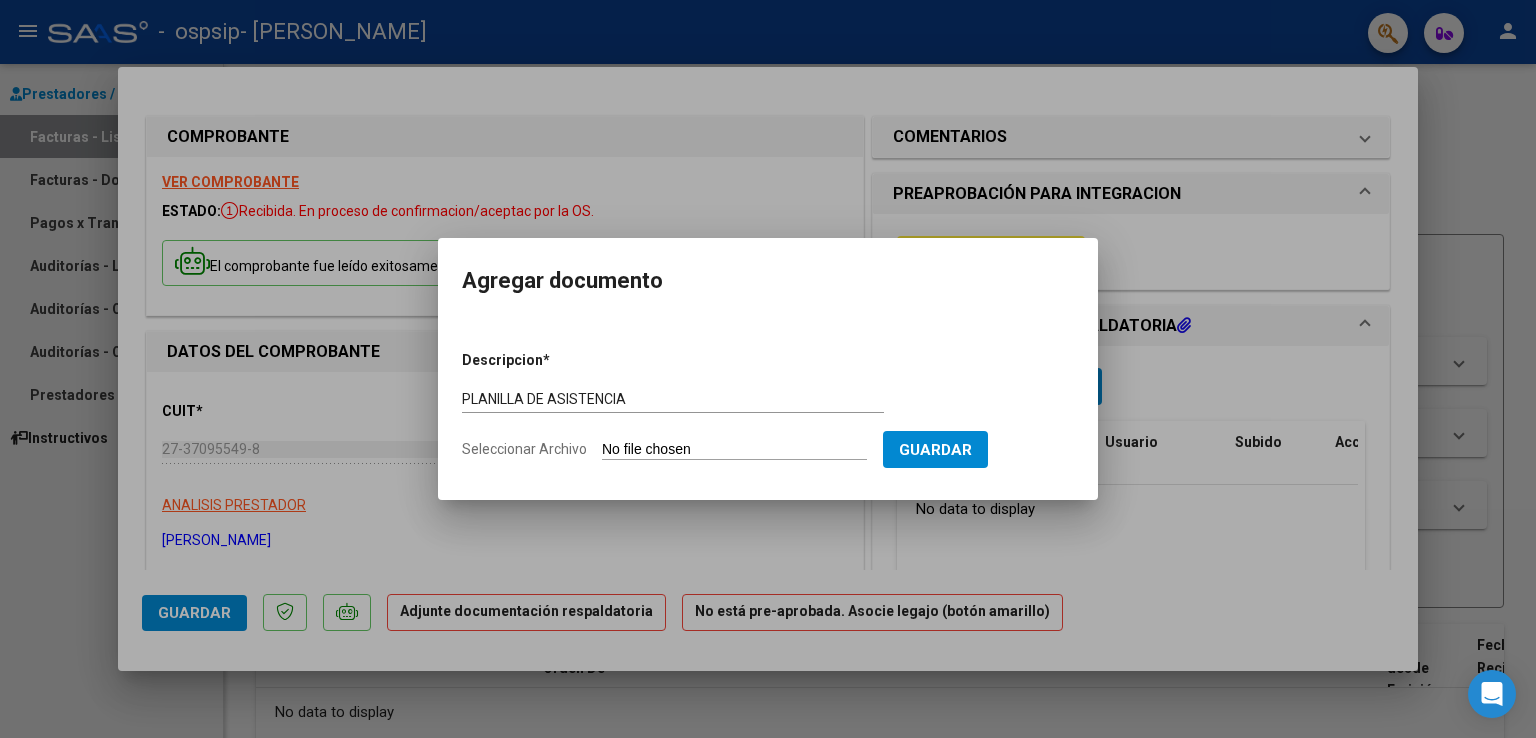 click on "Descripcion  *   PLANILLA DE ASISTENCIA Escriba aquí una descripcion  Seleccionar Archivo Guardar" at bounding box center [768, 405] 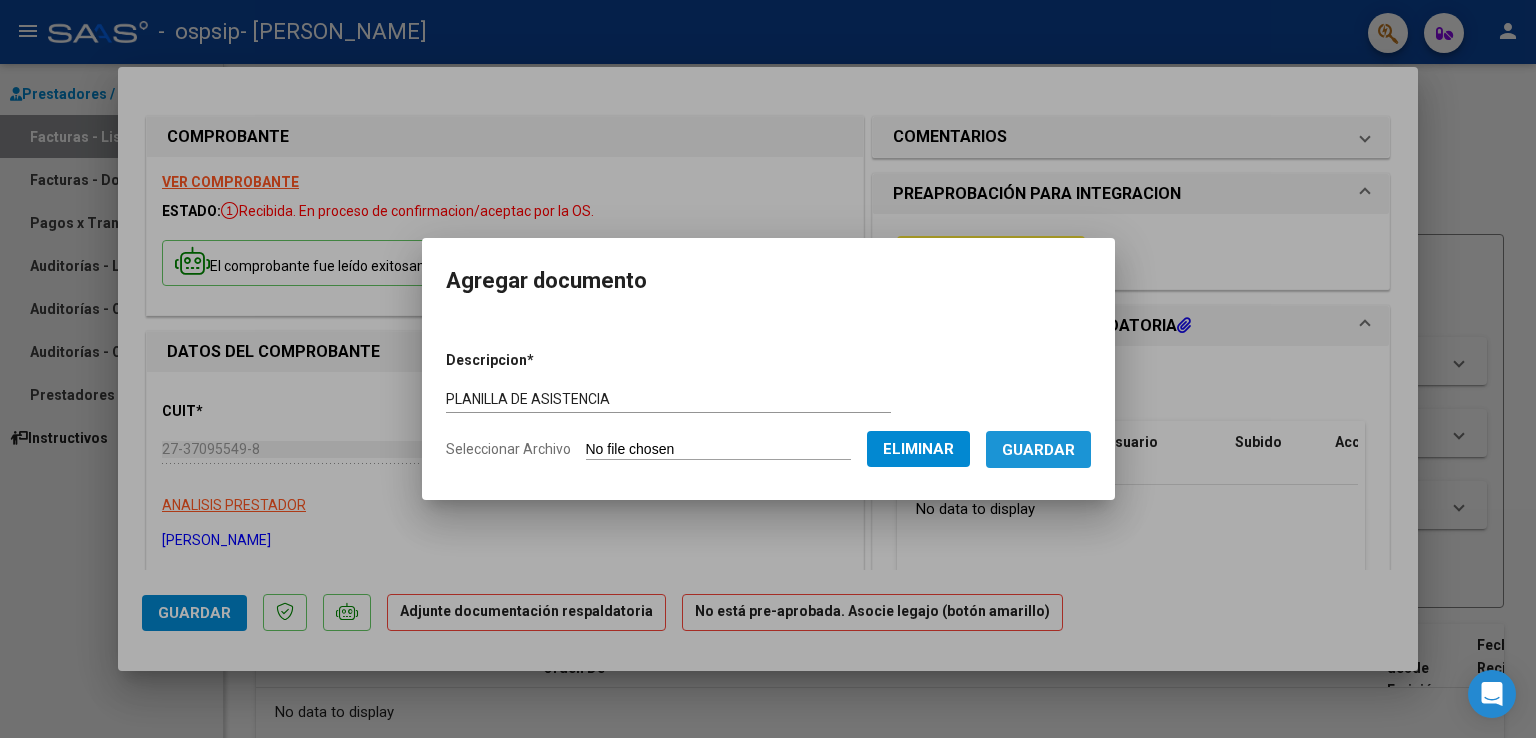 click on "Guardar" at bounding box center (1038, 450) 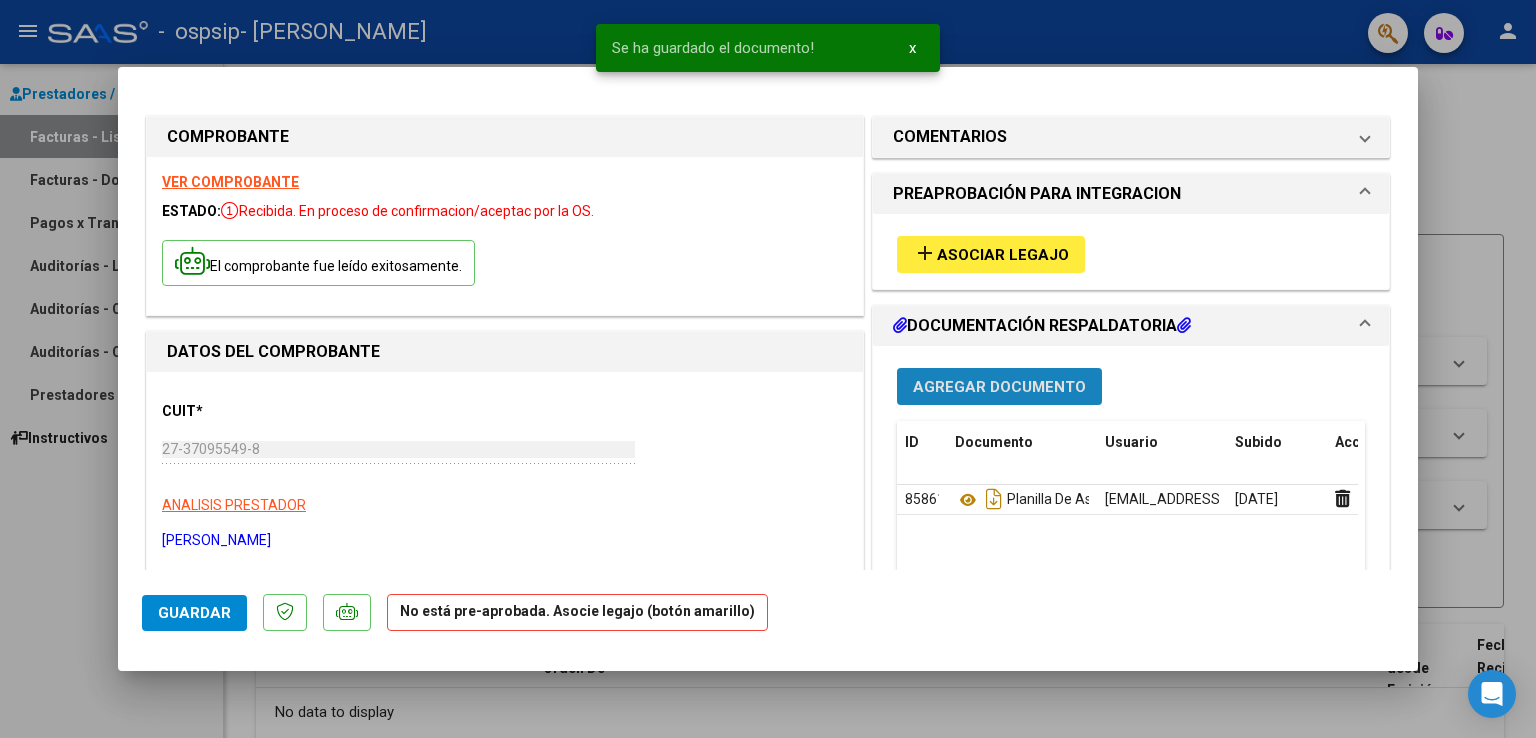 click on "Agregar Documento" at bounding box center (999, 387) 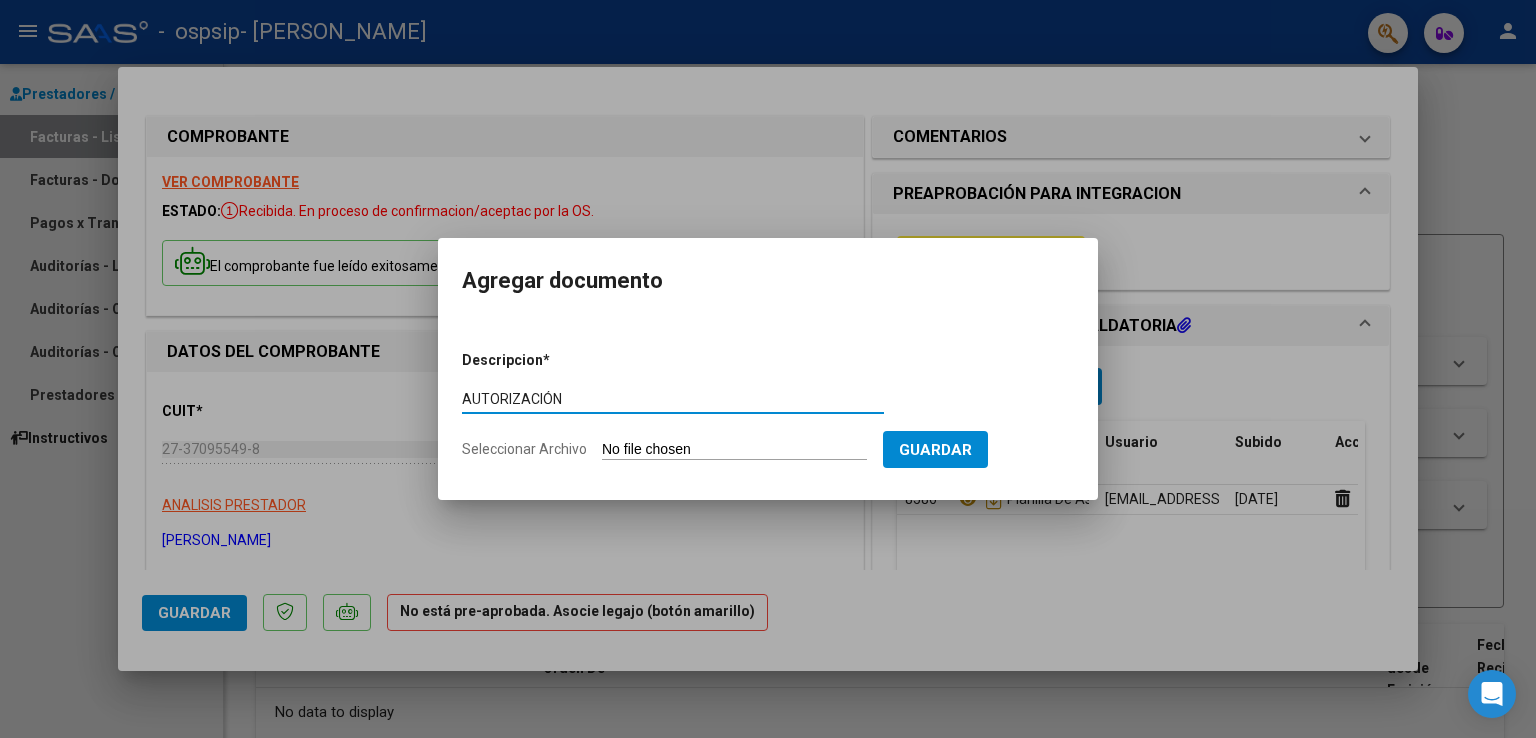 type on "AUTORIZACIÓN" 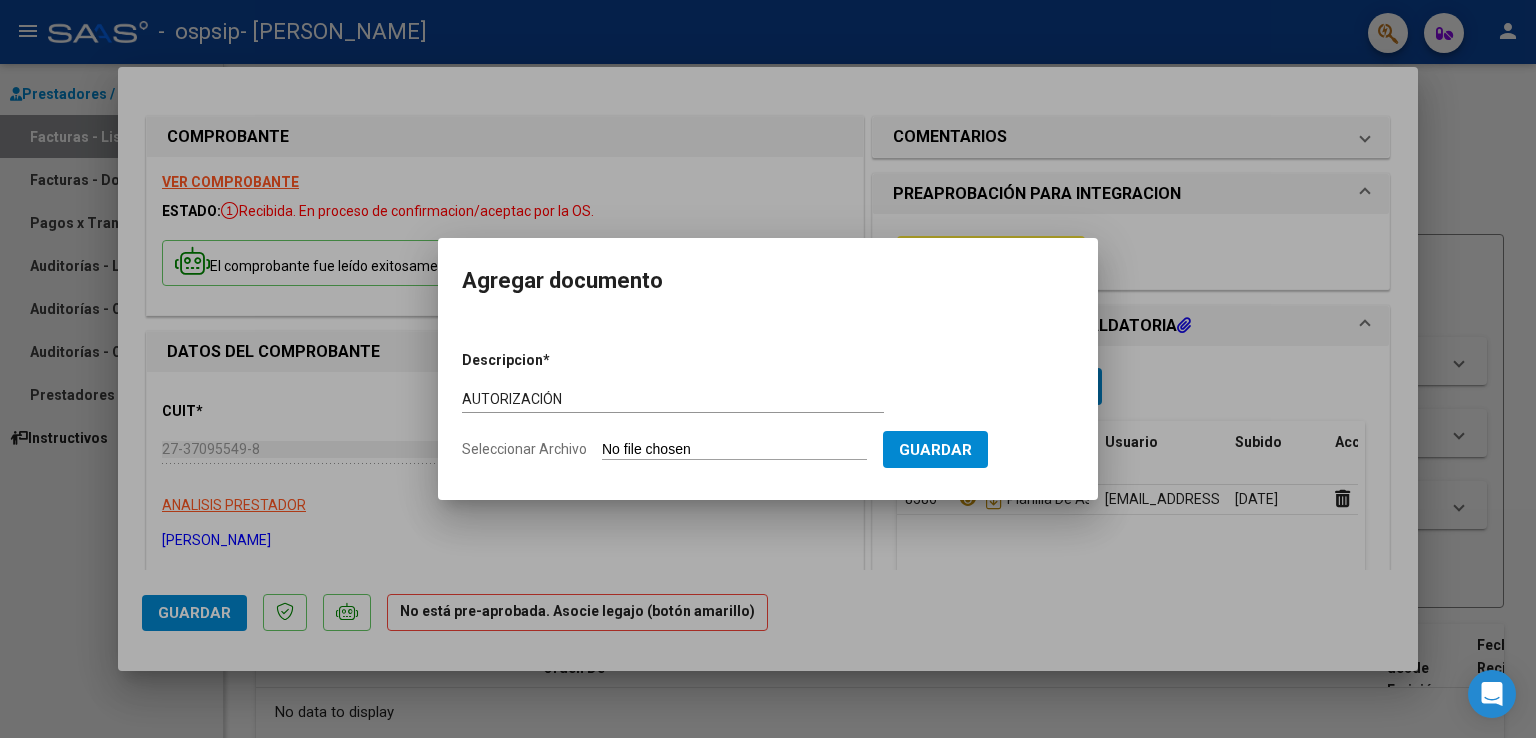 click on "Seleccionar Archivo" at bounding box center (734, 450) 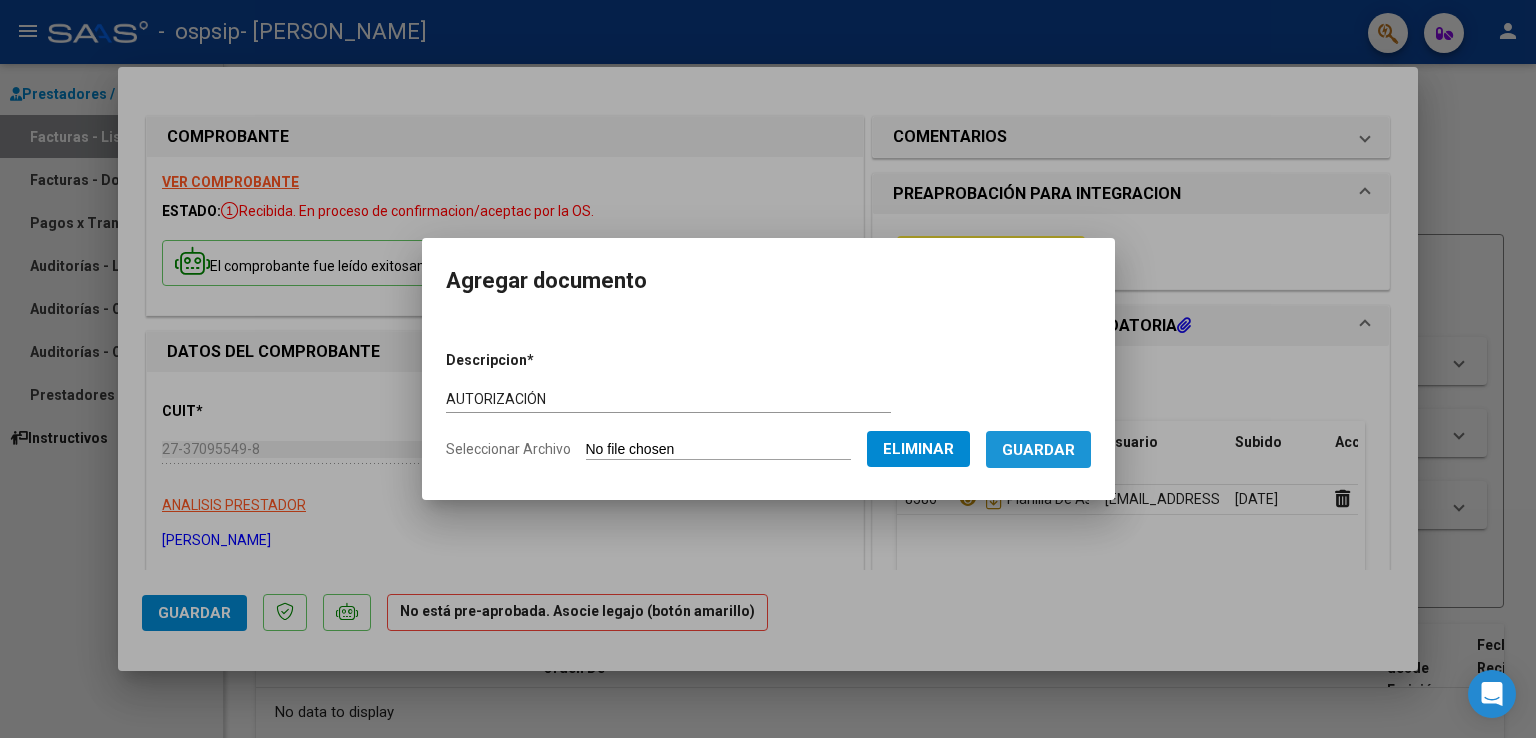 click on "Guardar" at bounding box center [1038, 449] 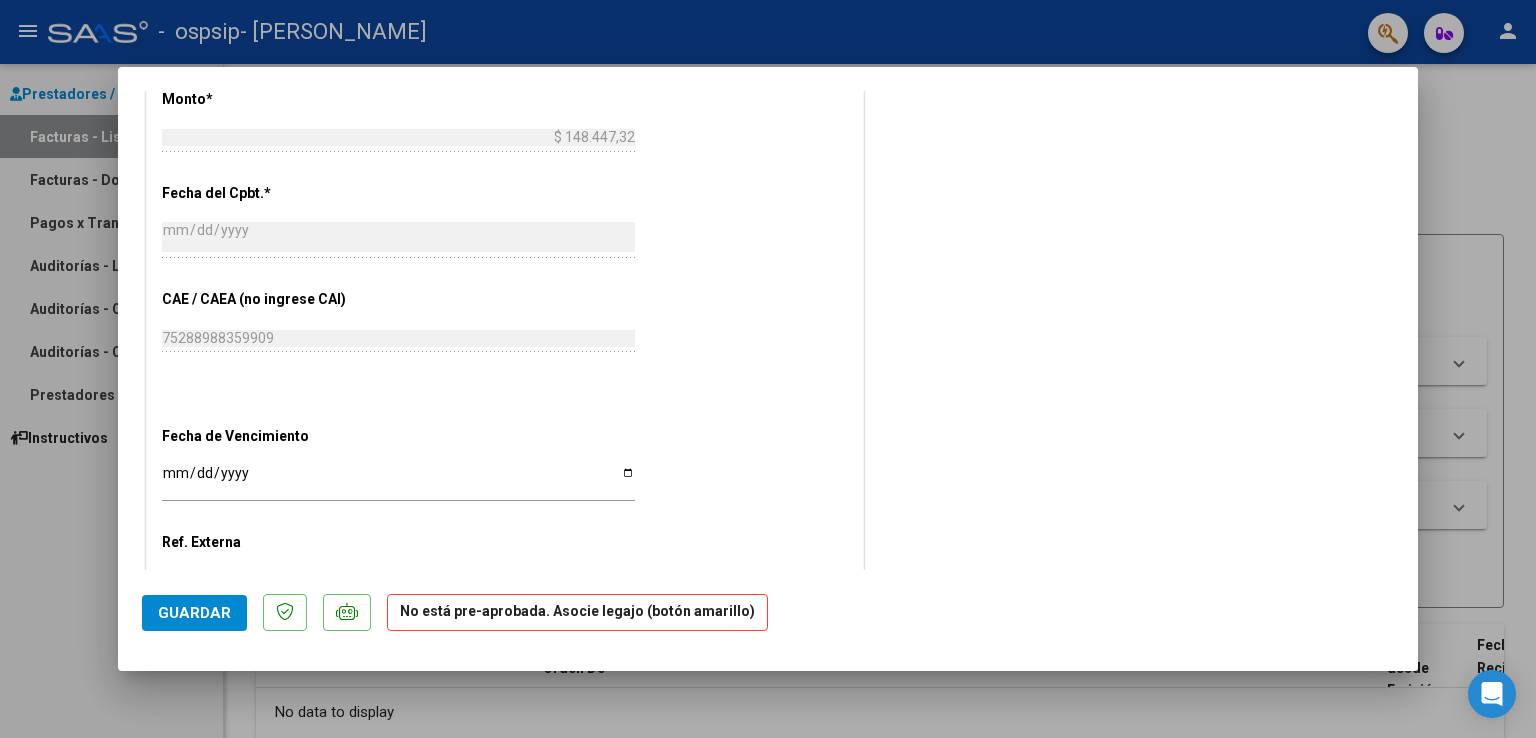 scroll, scrollTop: 1154, scrollLeft: 0, axis: vertical 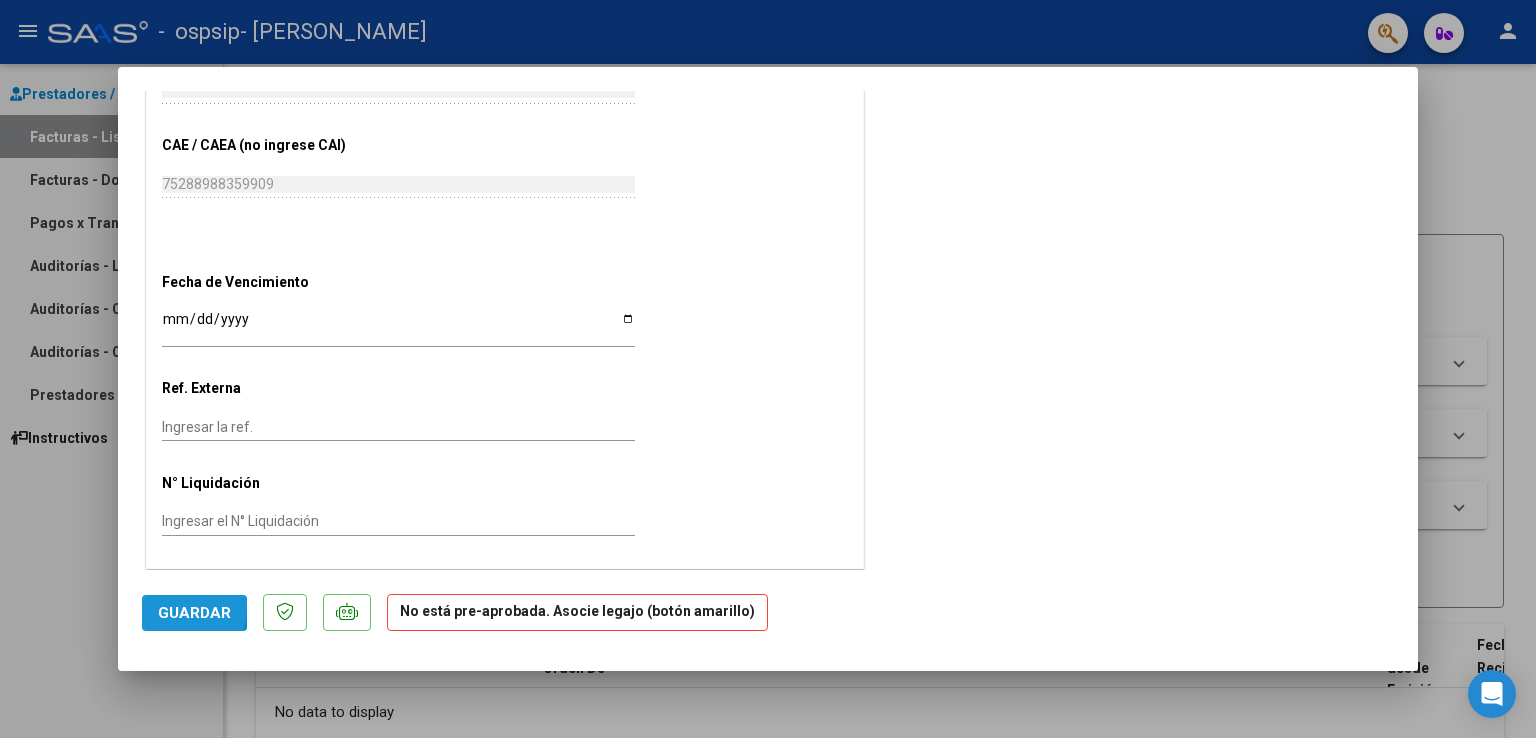 click on "Guardar" 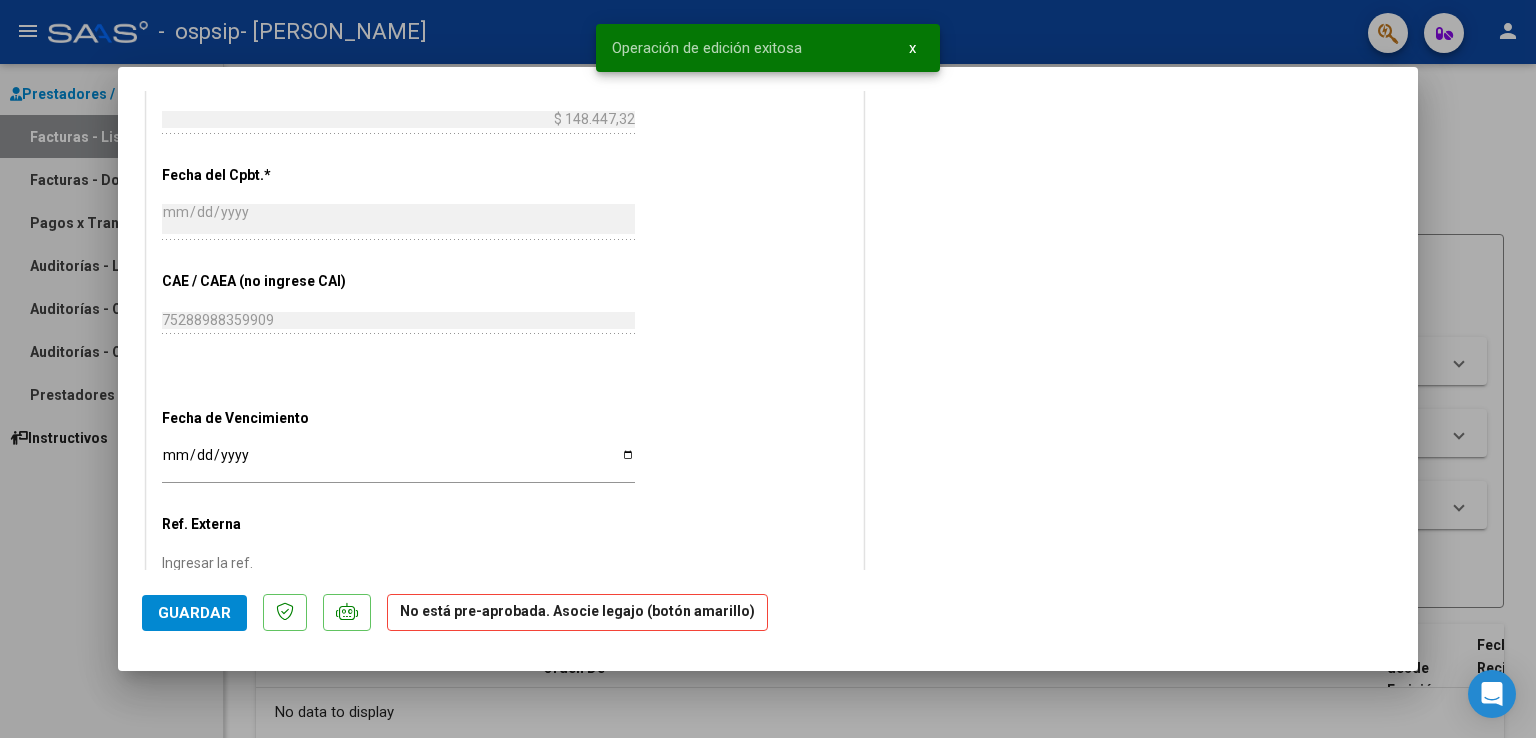 scroll, scrollTop: 994, scrollLeft: 0, axis: vertical 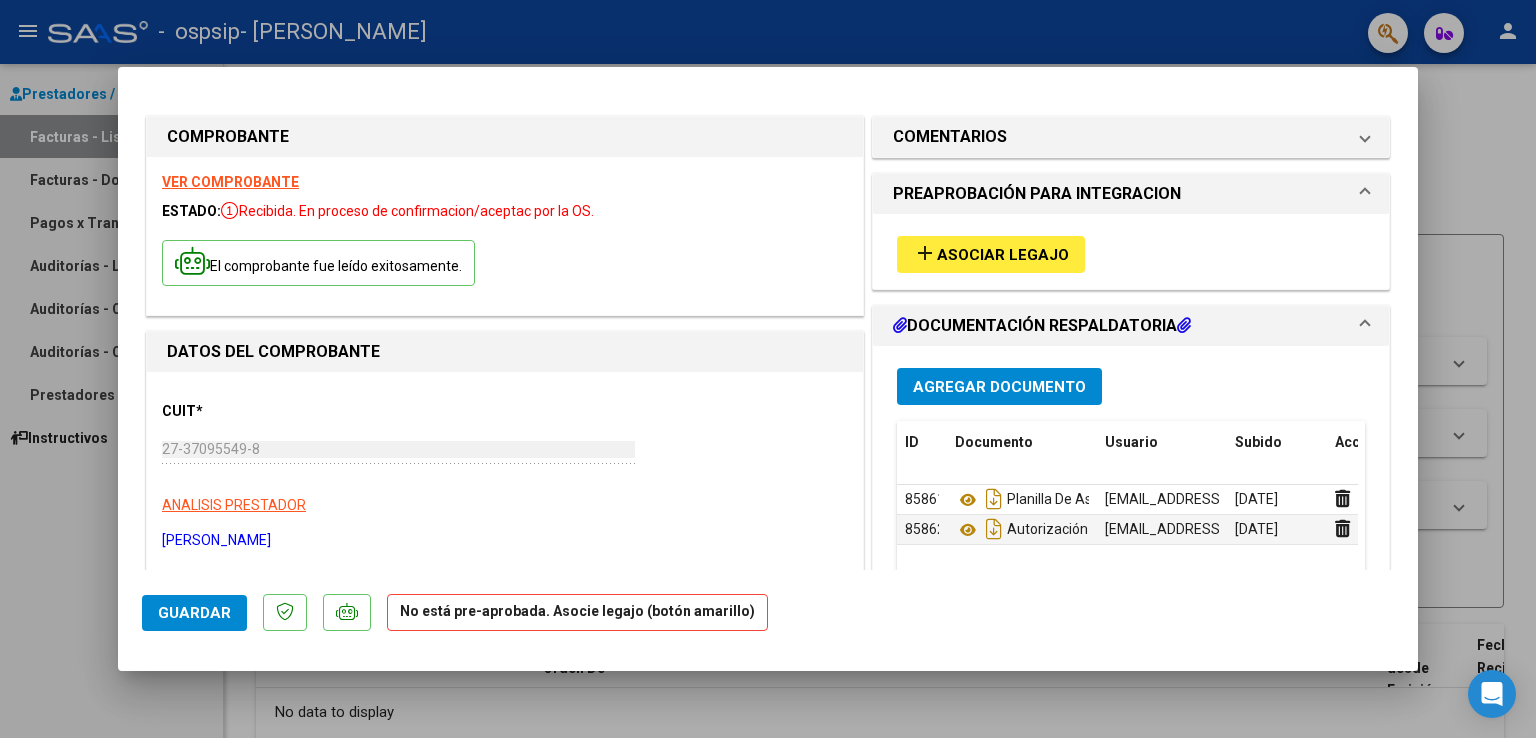 click at bounding box center (768, 369) 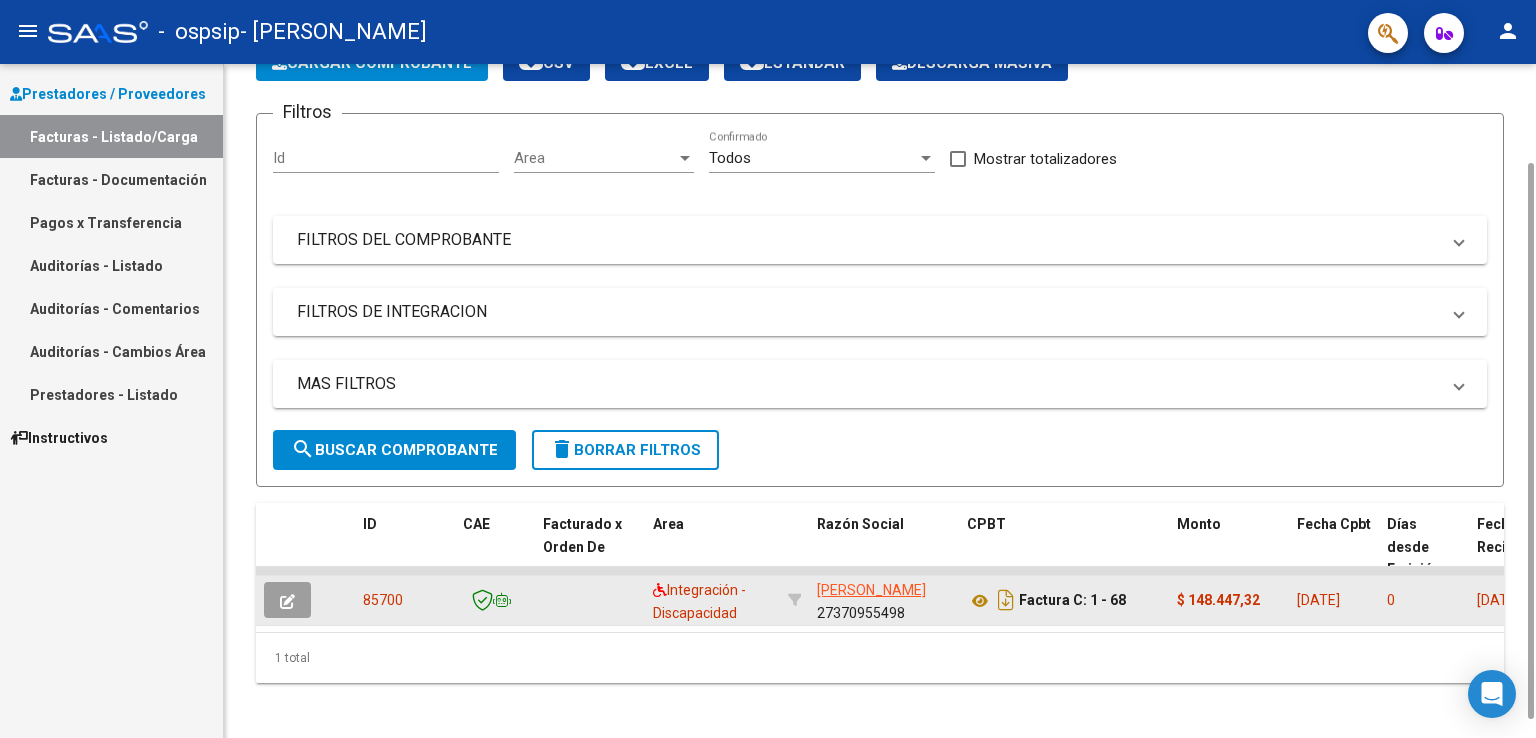 scroll, scrollTop: 143, scrollLeft: 0, axis: vertical 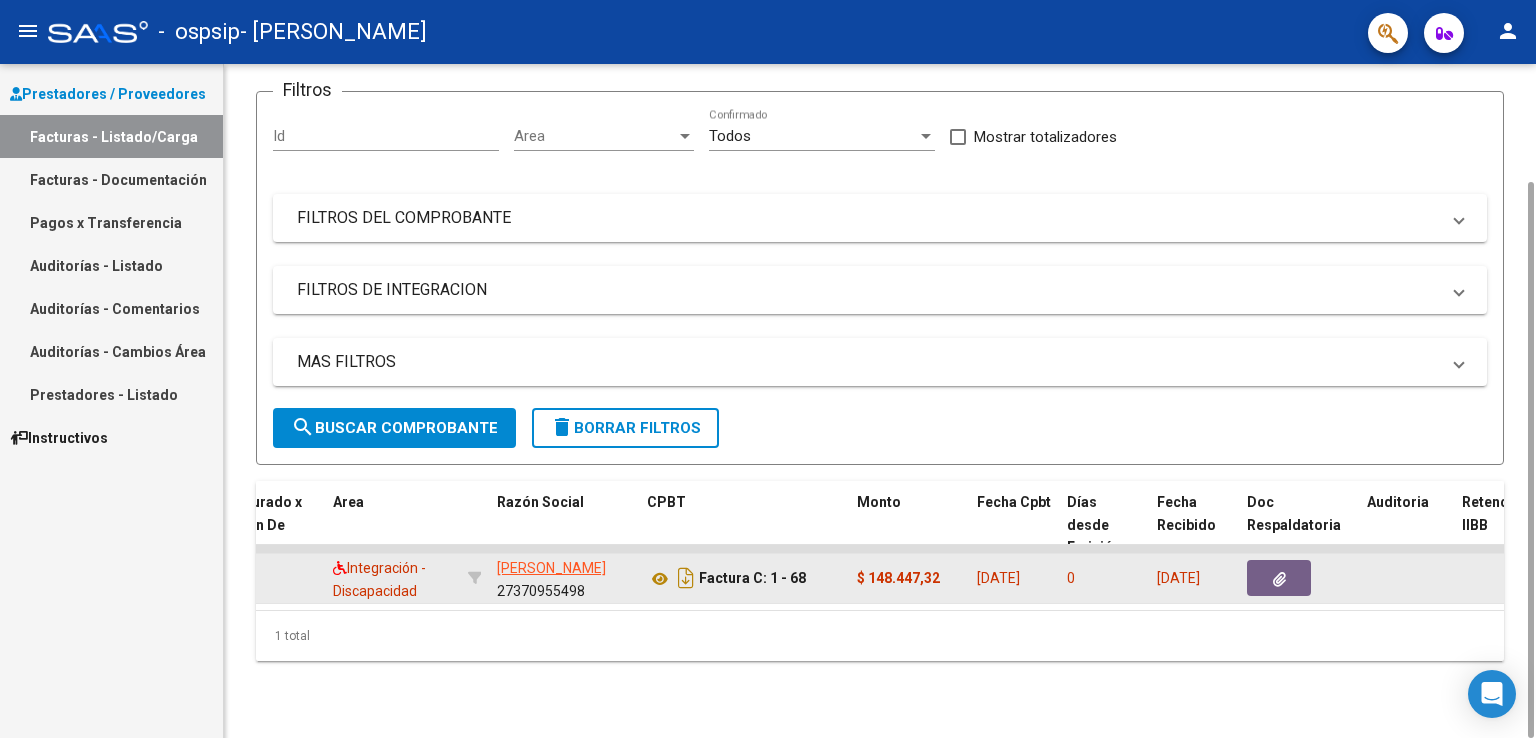 click 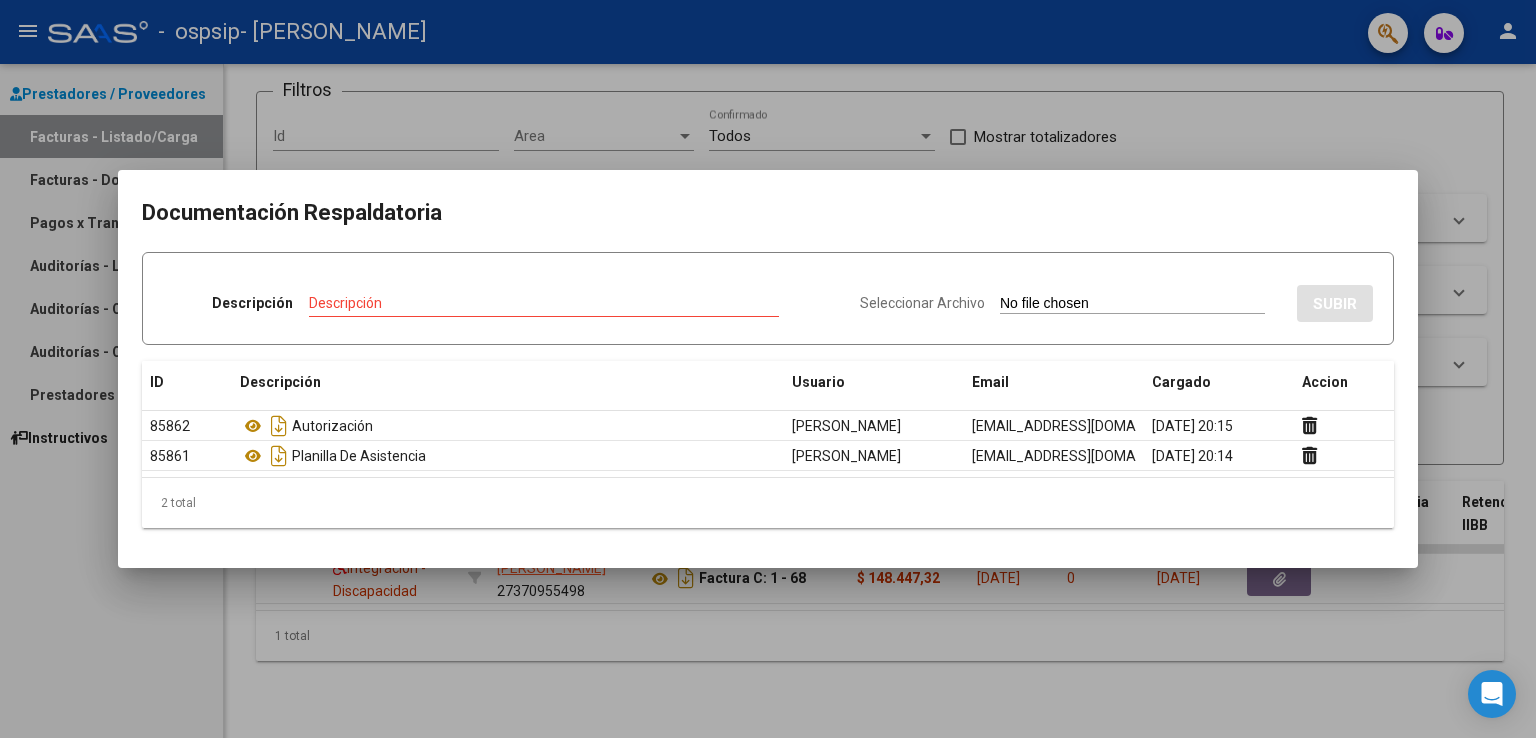 click at bounding box center (768, 369) 